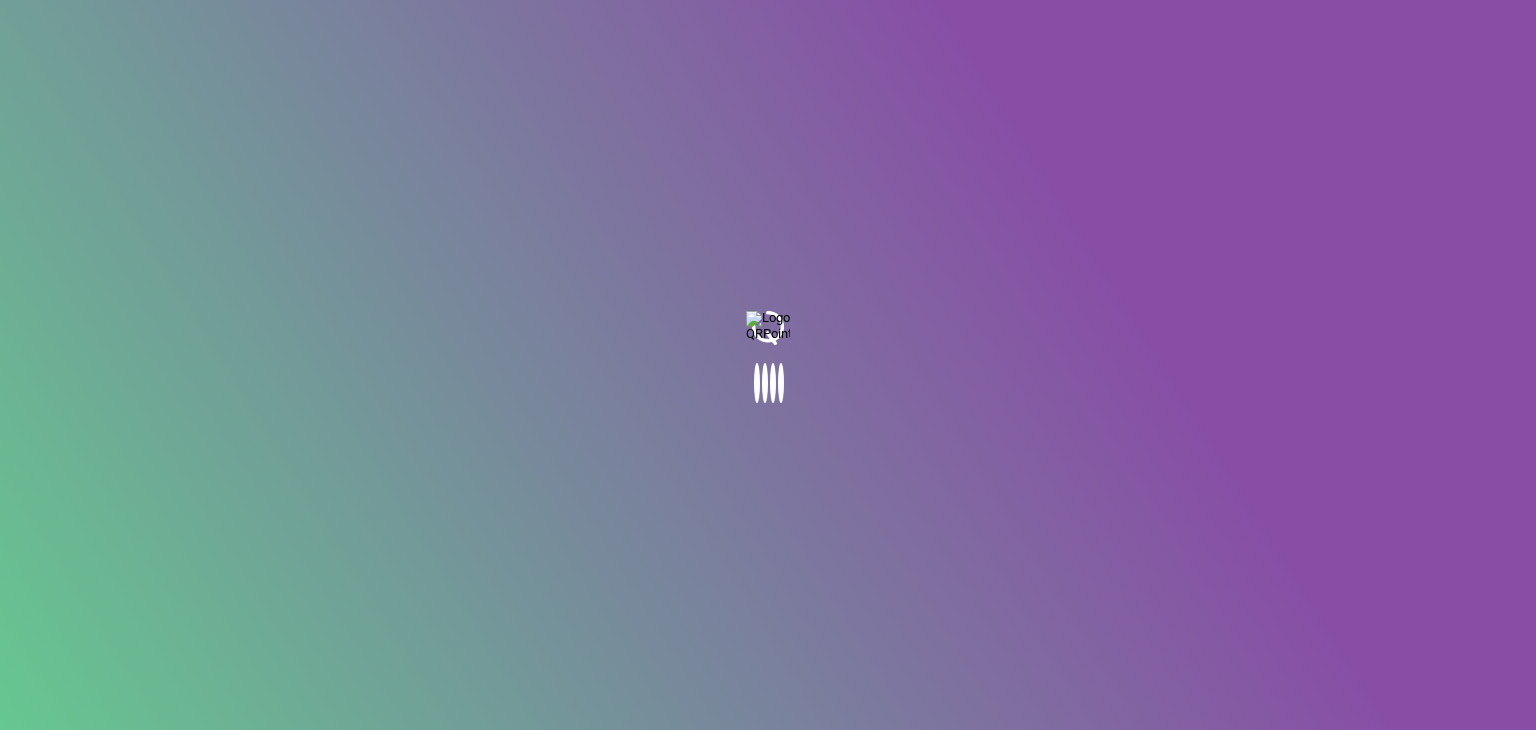 scroll, scrollTop: 0, scrollLeft: 0, axis: both 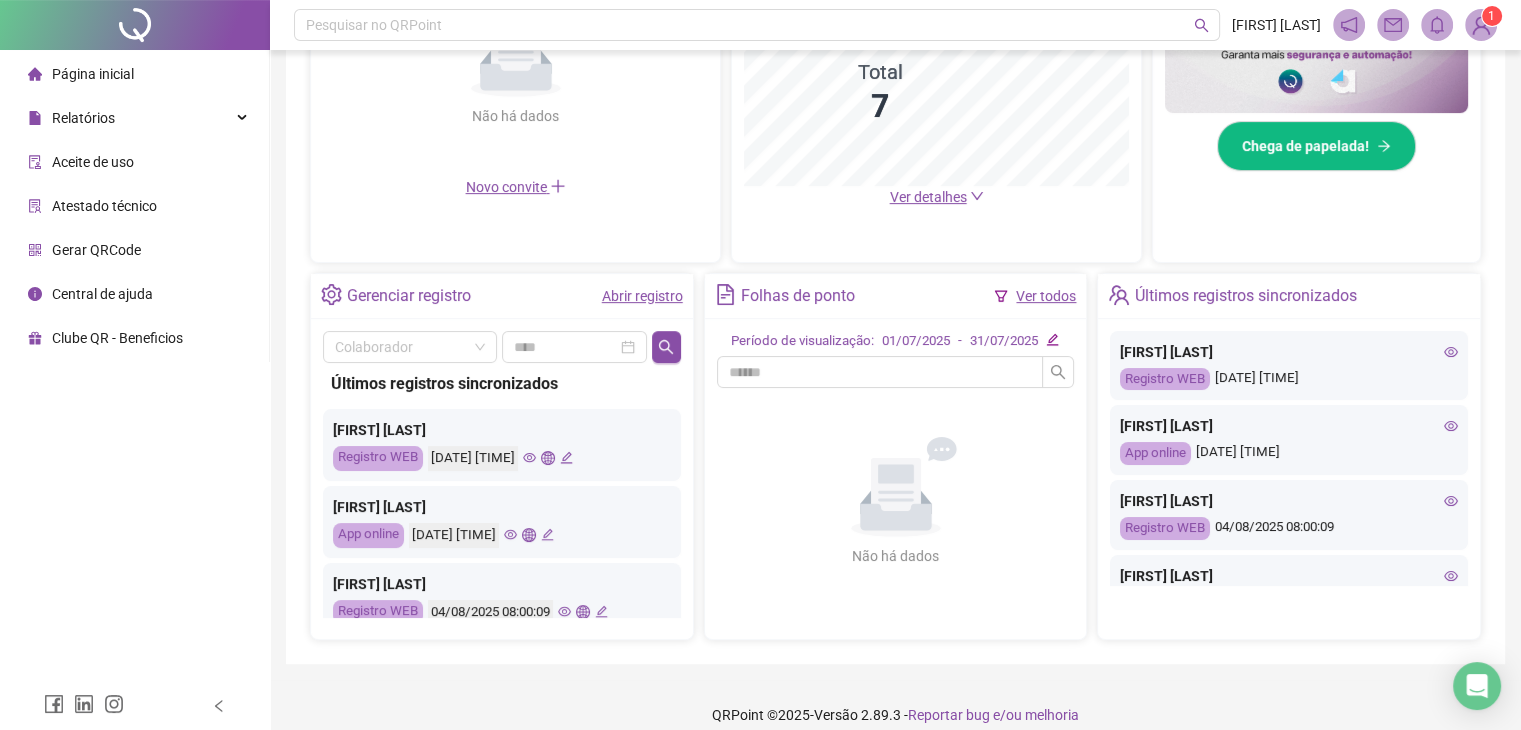 click on "Ver todos" at bounding box center (1046, 296) 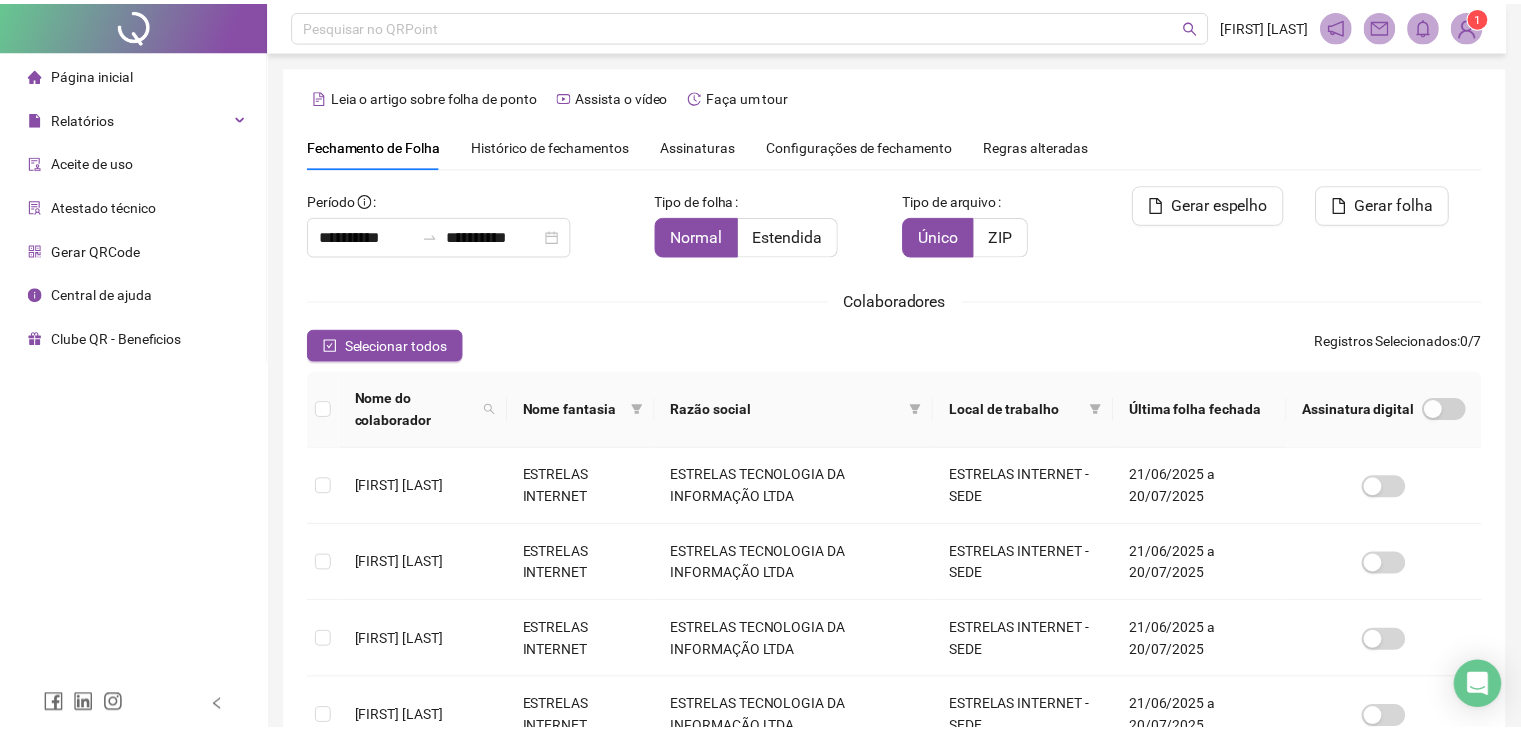 scroll, scrollTop: 44, scrollLeft: 0, axis: vertical 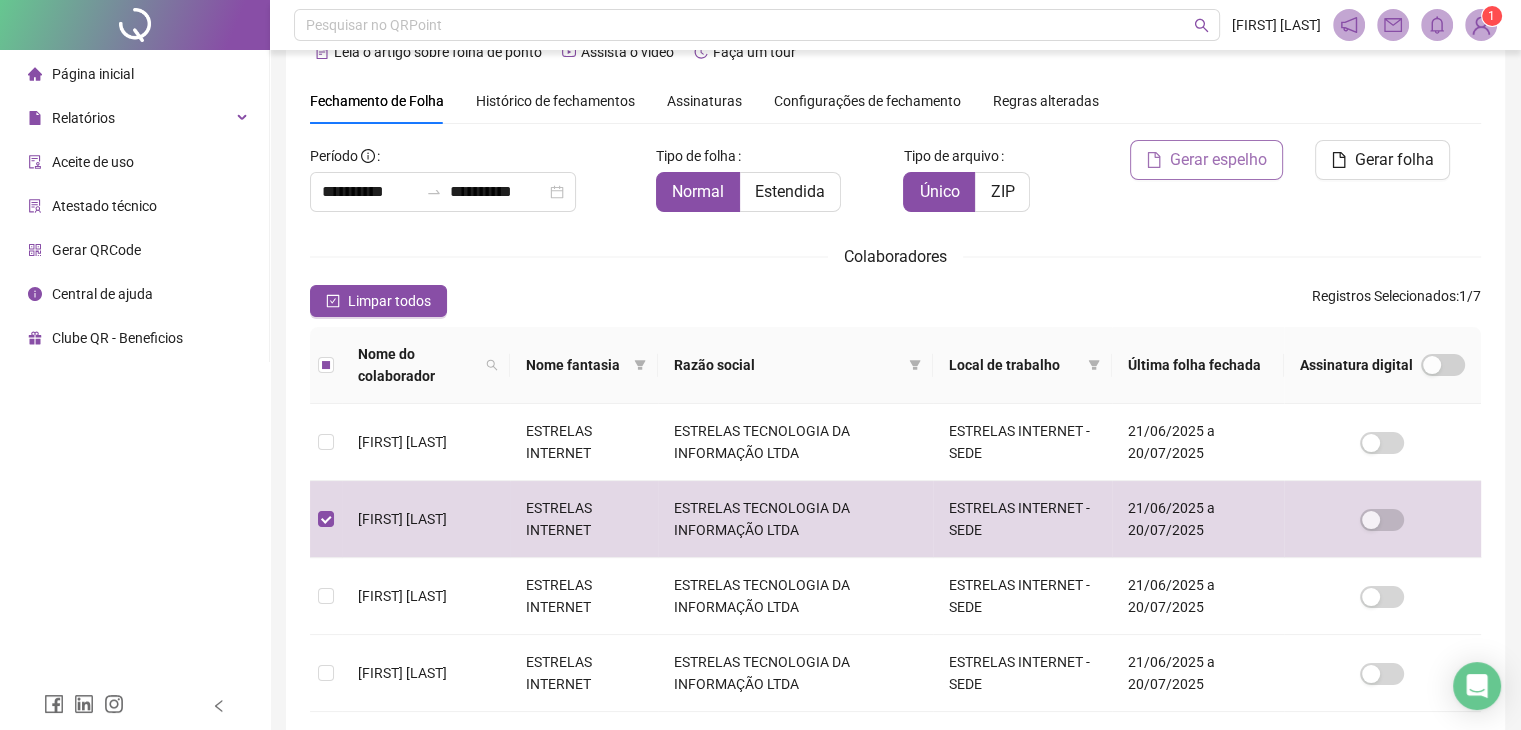 click on "Gerar espelho" at bounding box center [1218, 160] 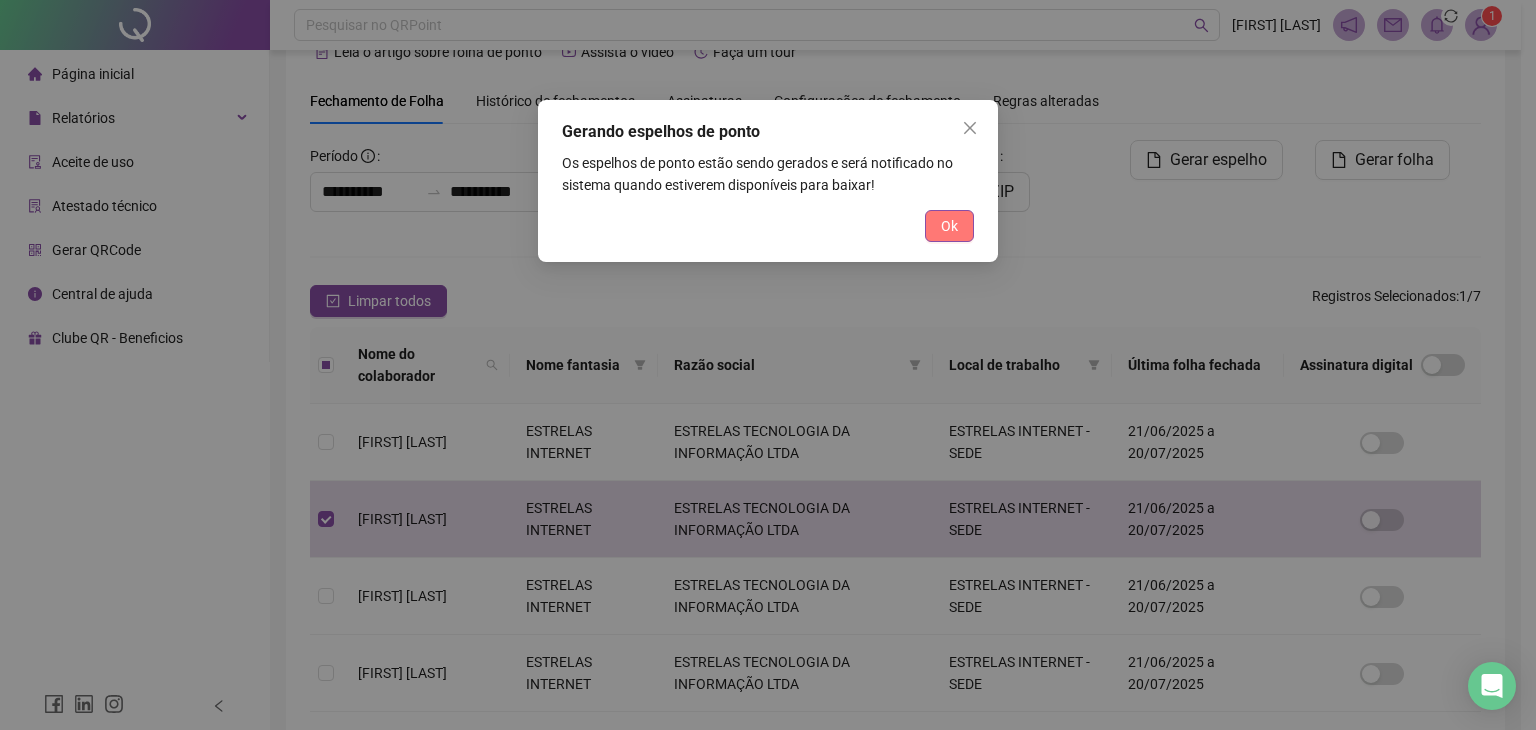 click on "Ok" at bounding box center [949, 226] 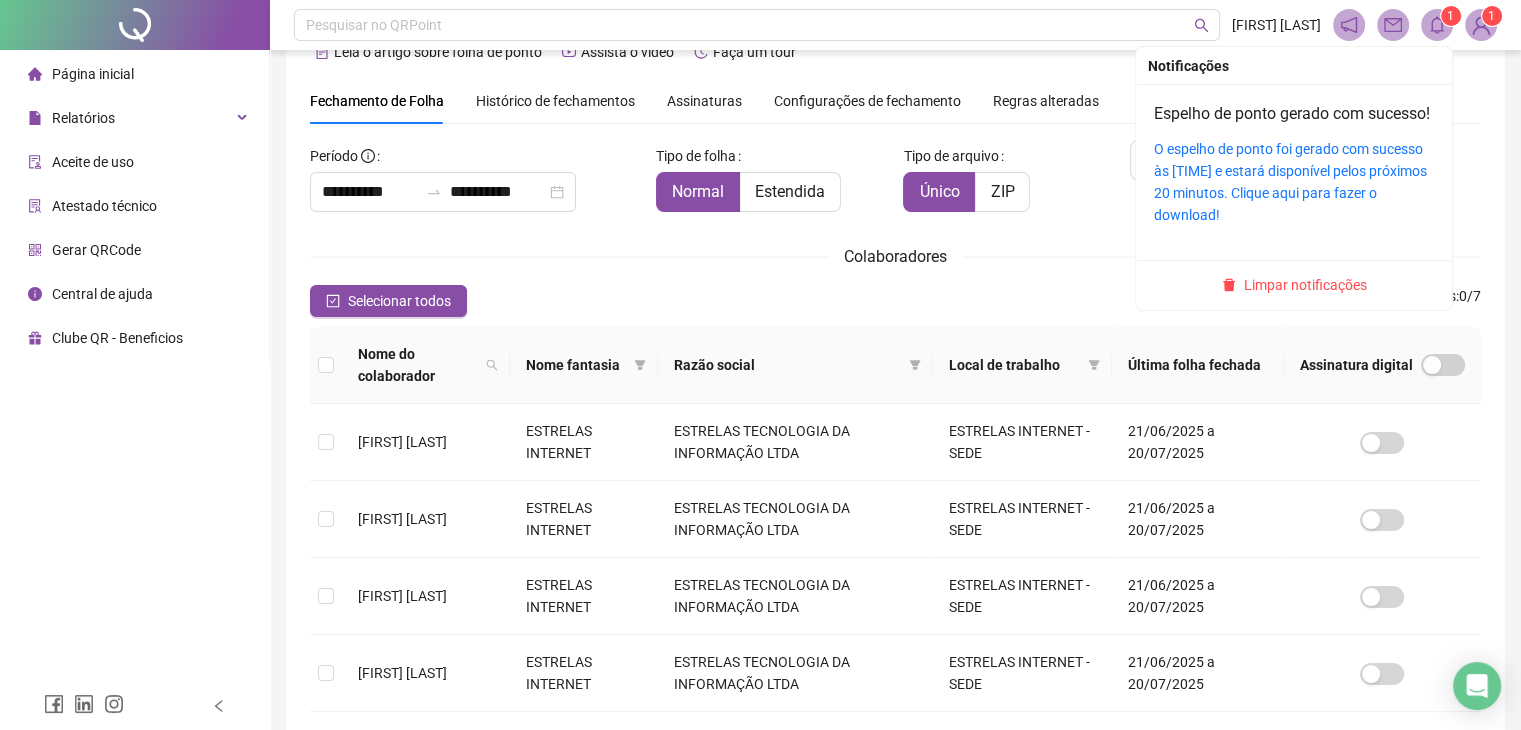 click 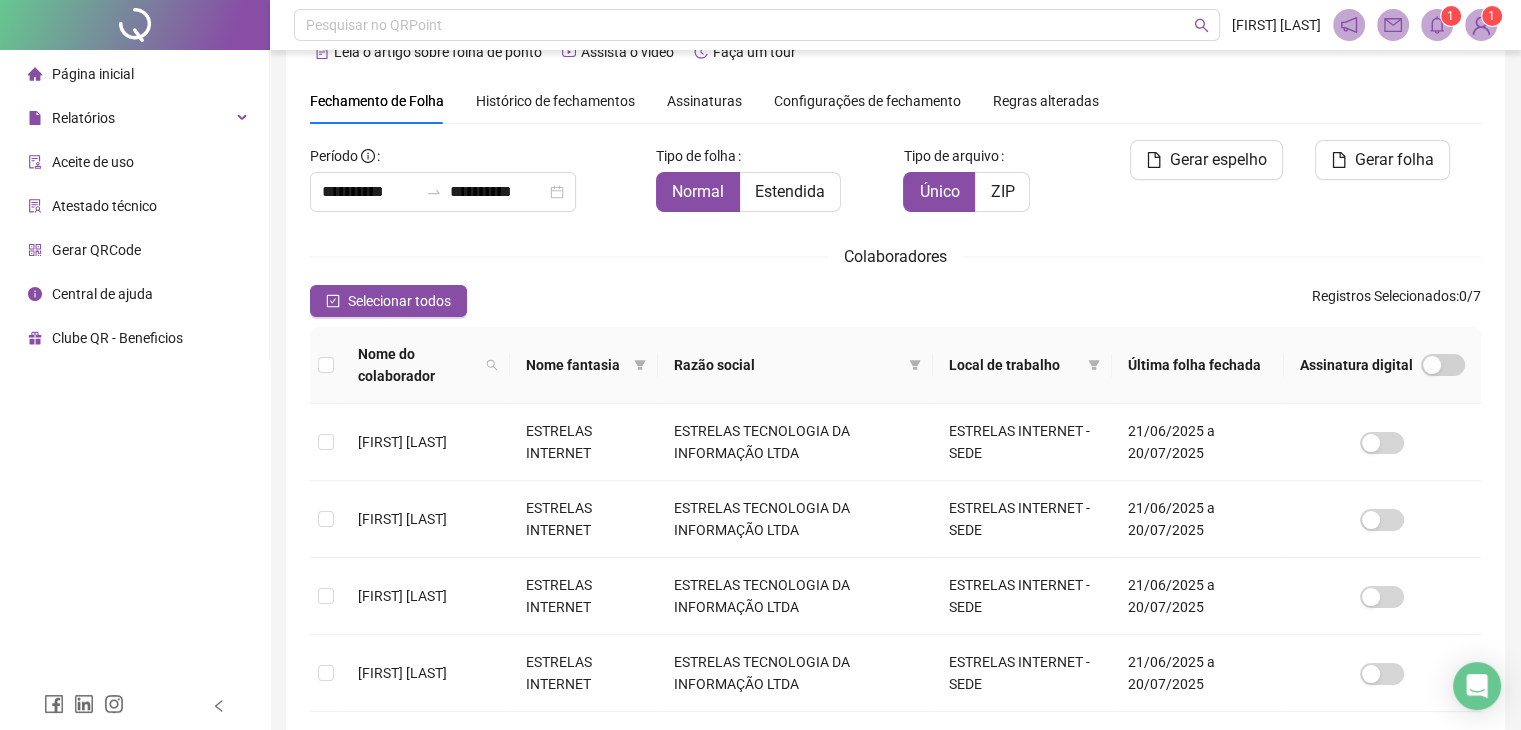 click on "Pesquisar no QRPoint [LAST] 1 1" at bounding box center (895, 25) 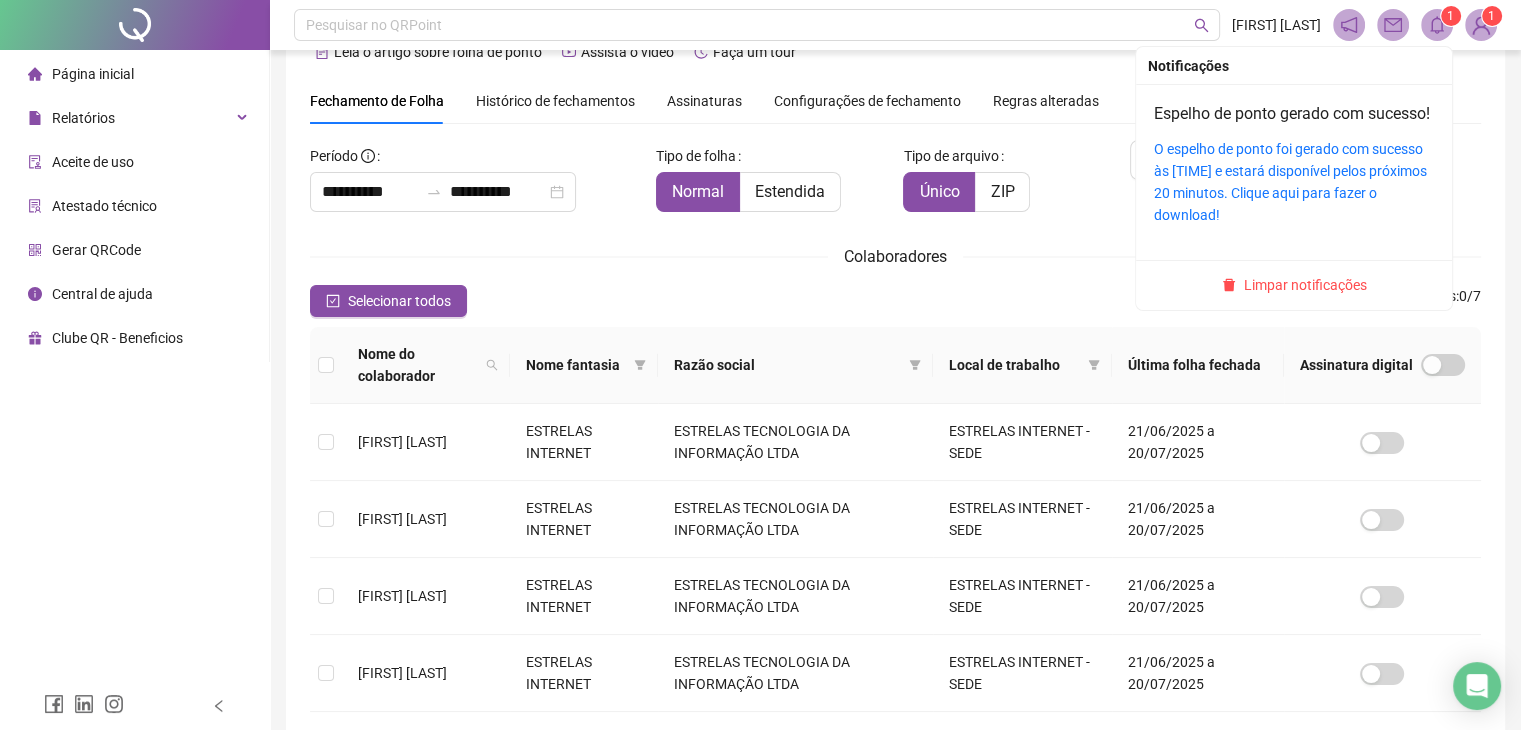 click at bounding box center (1437, 25) 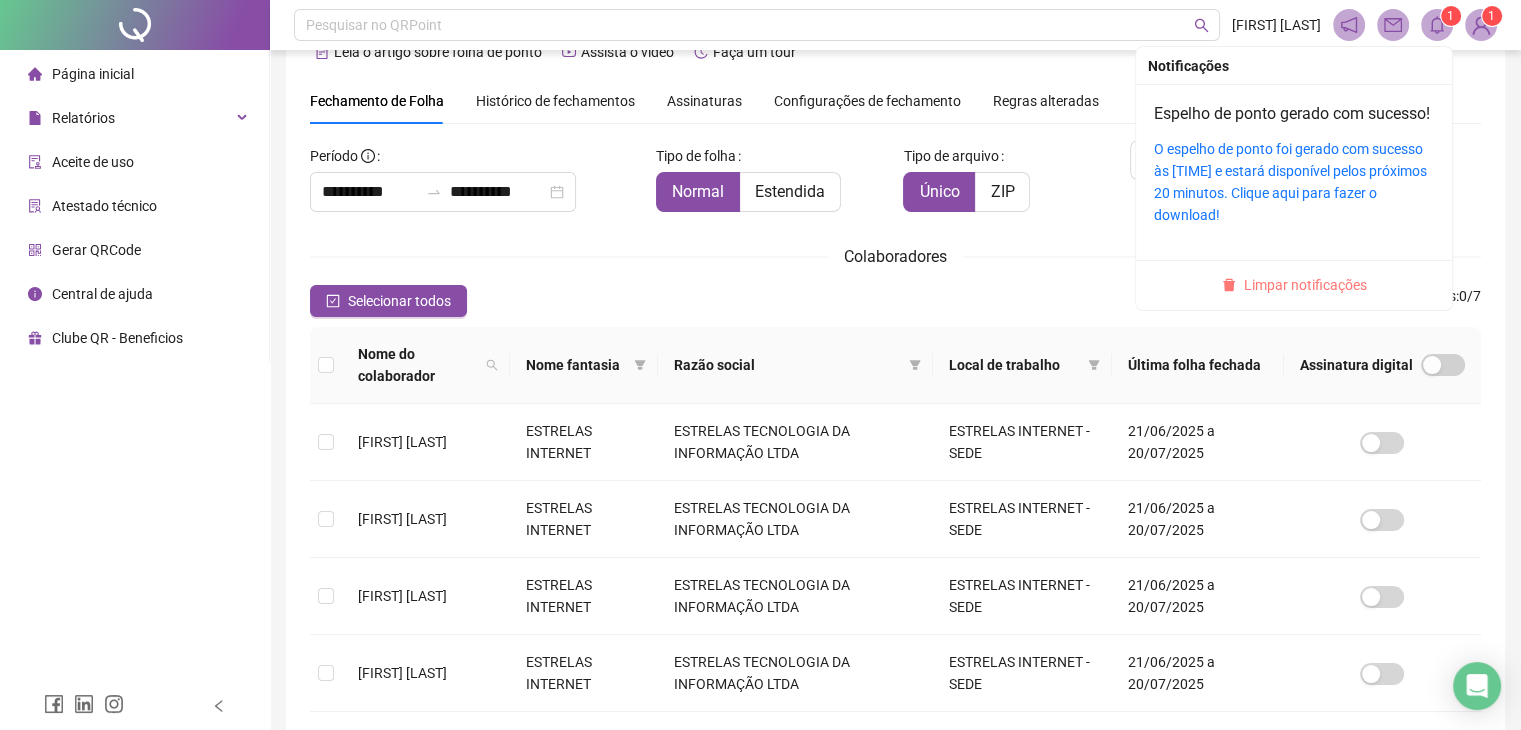 click on "Limpar notificações" at bounding box center [1305, 285] 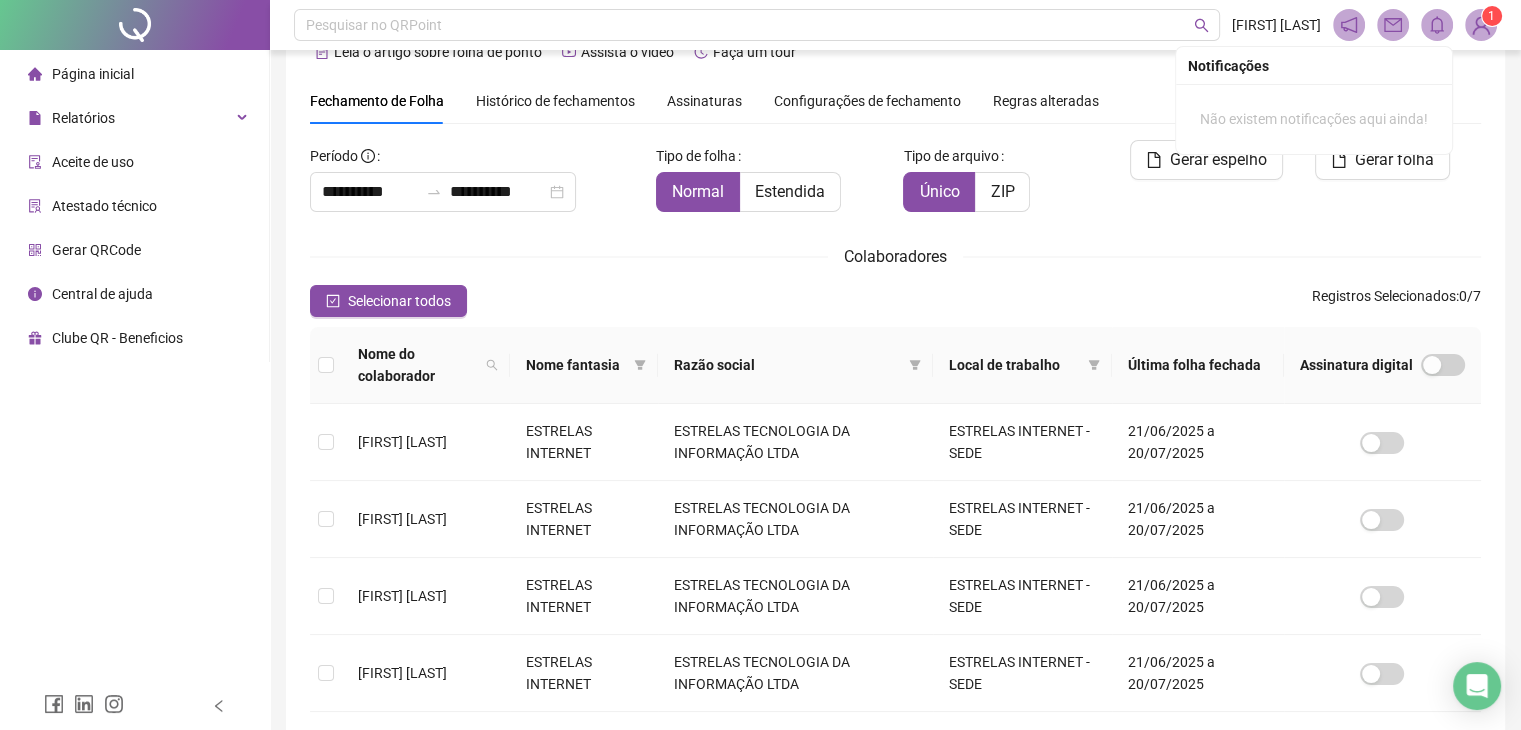 click on "Página inicial" at bounding box center (93, 74) 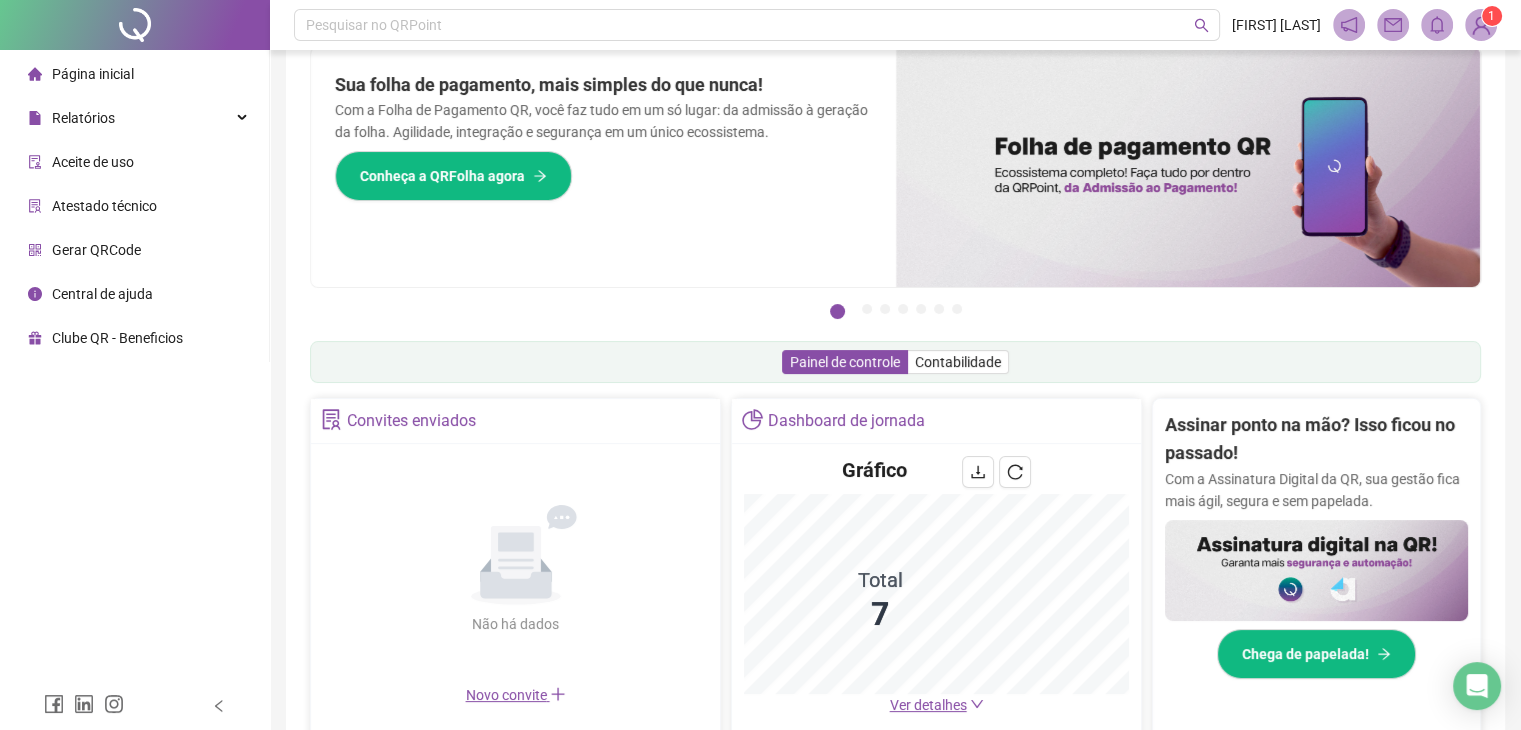 click on "Ver detalhes" at bounding box center [937, 705] 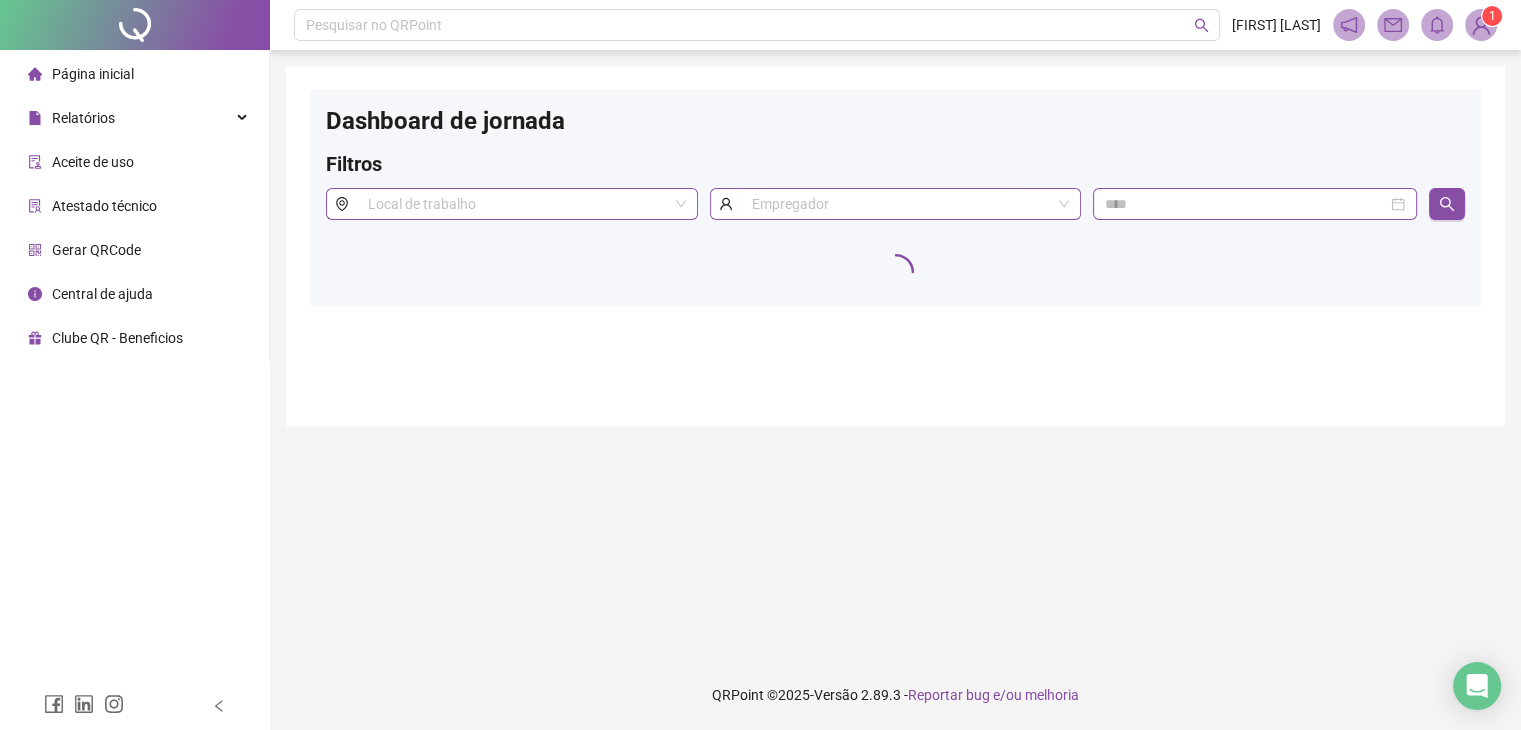 scroll, scrollTop: 0, scrollLeft: 0, axis: both 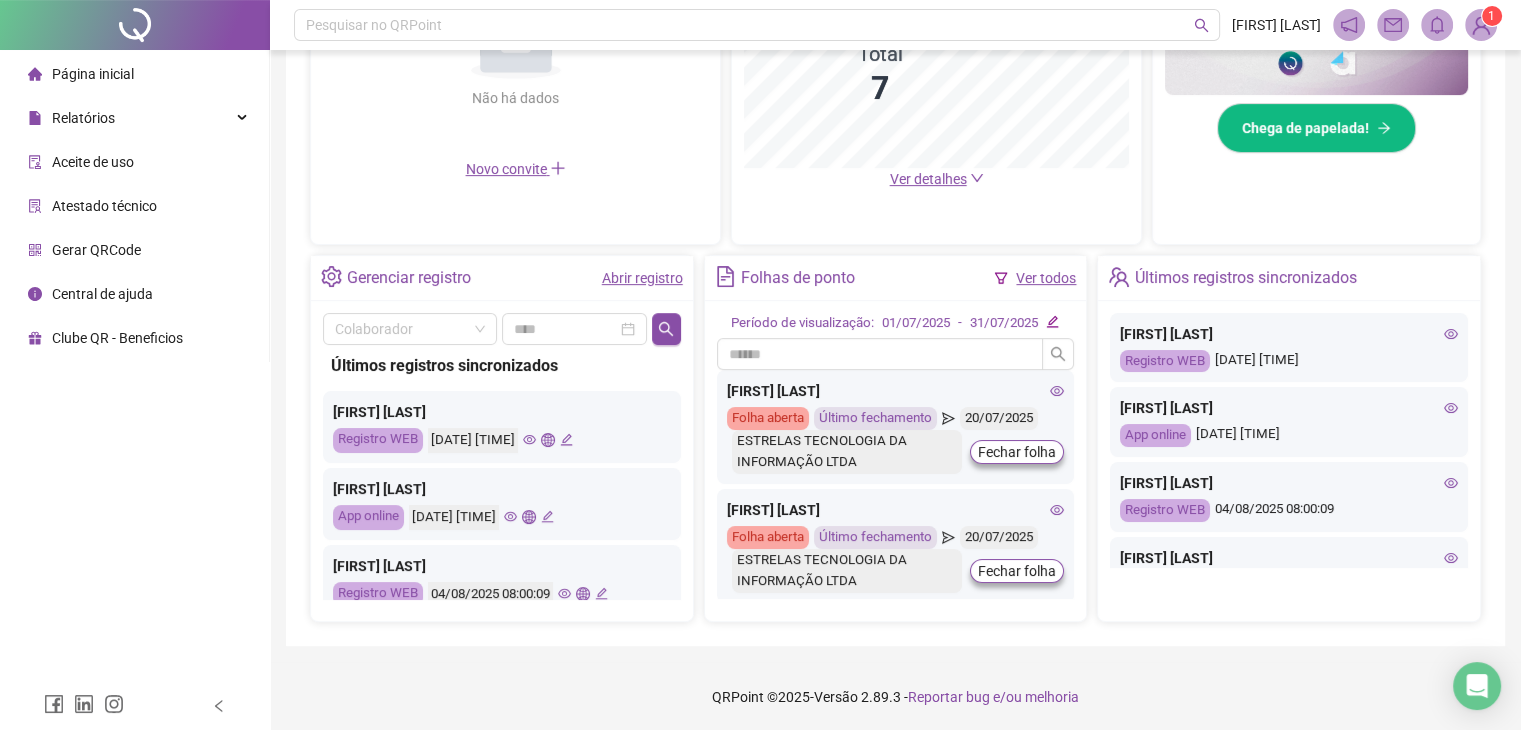click 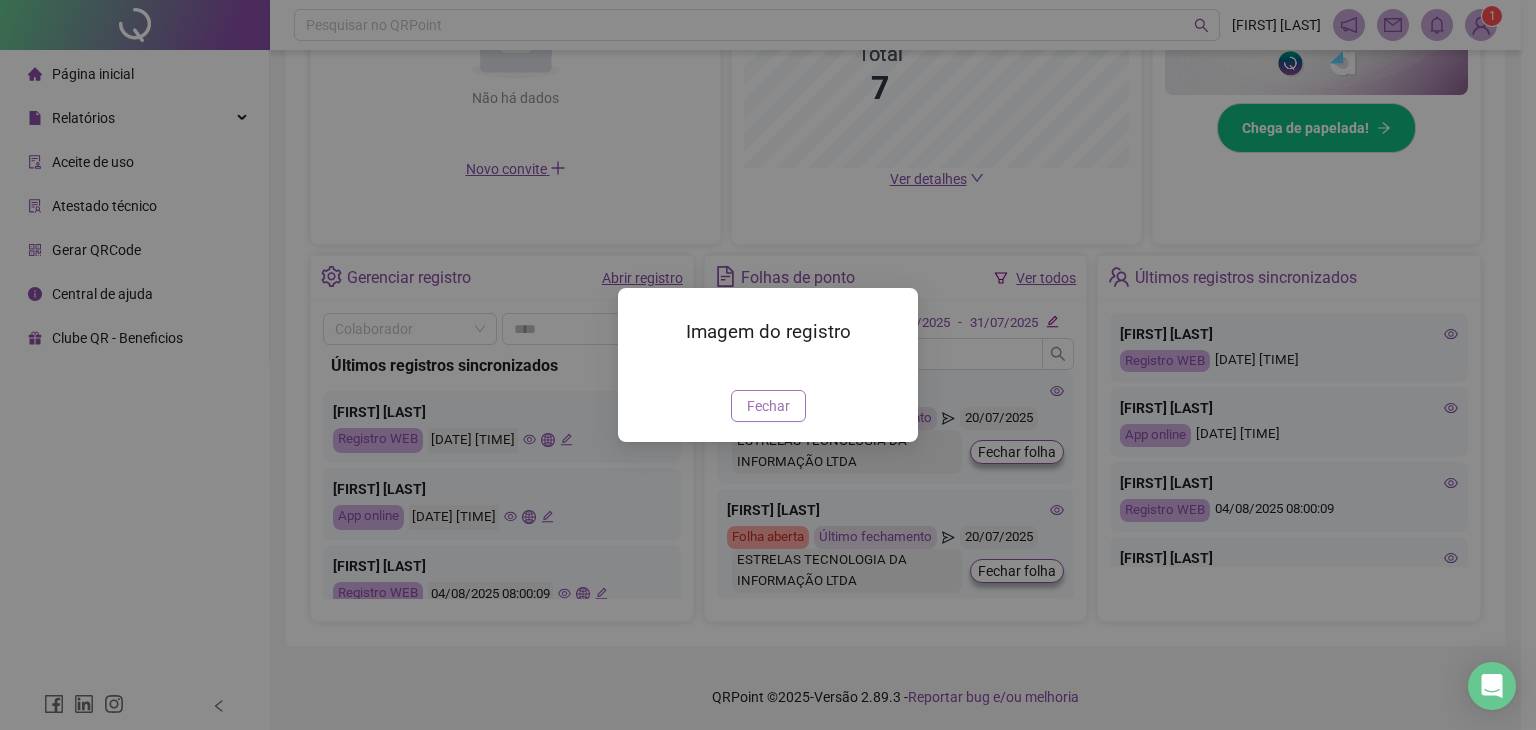 click on "Fechar" at bounding box center [768, 406] 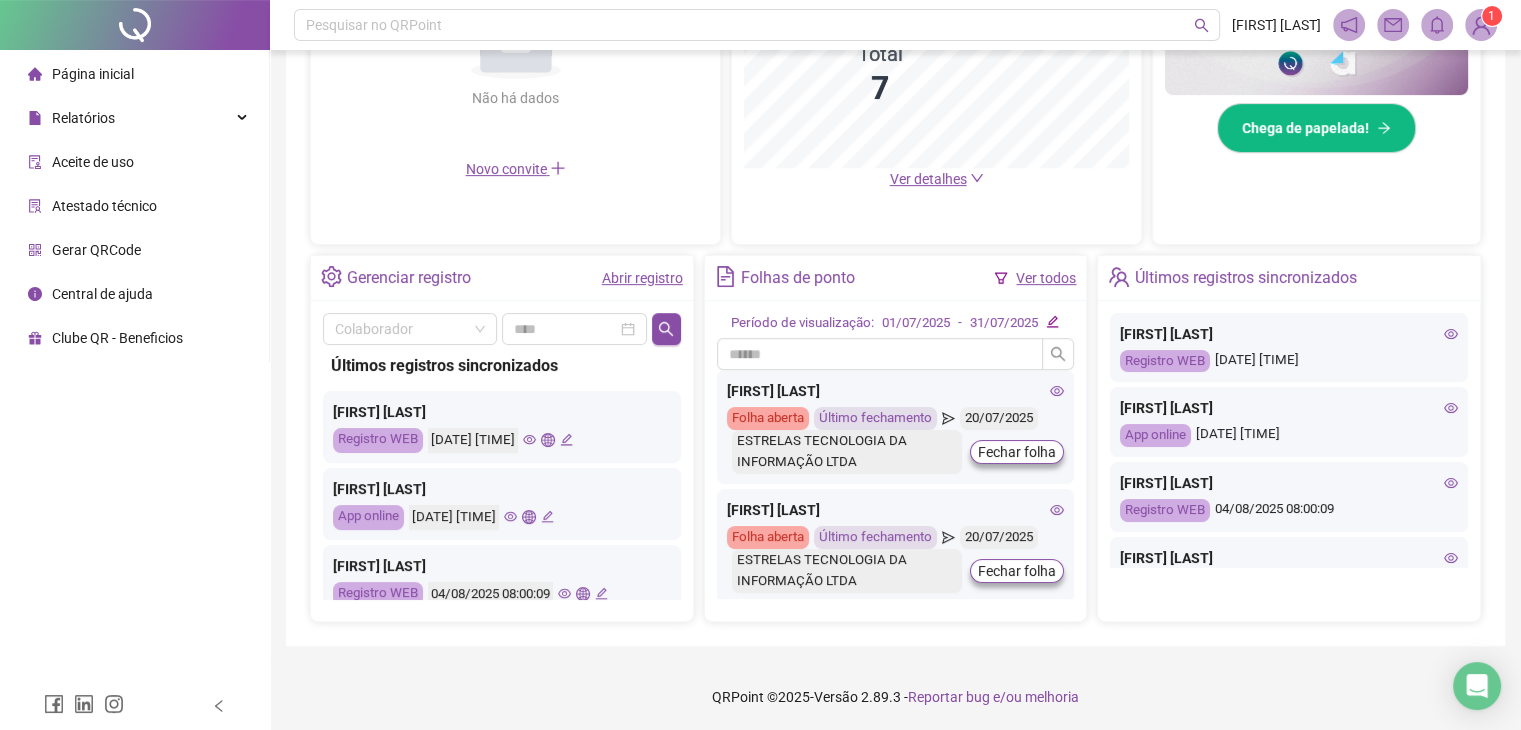 click 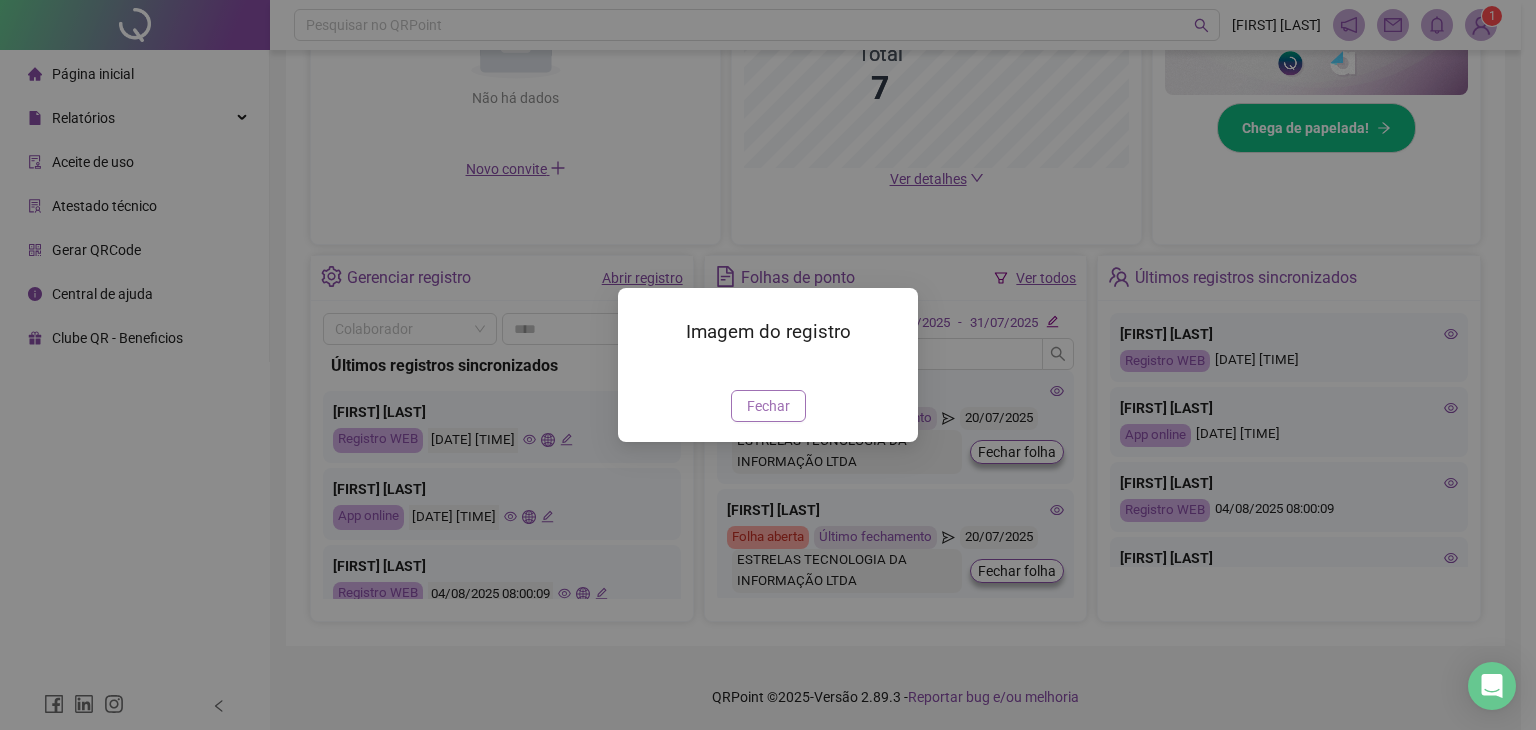 click on "Fechar" at bounding box center (768, 406) 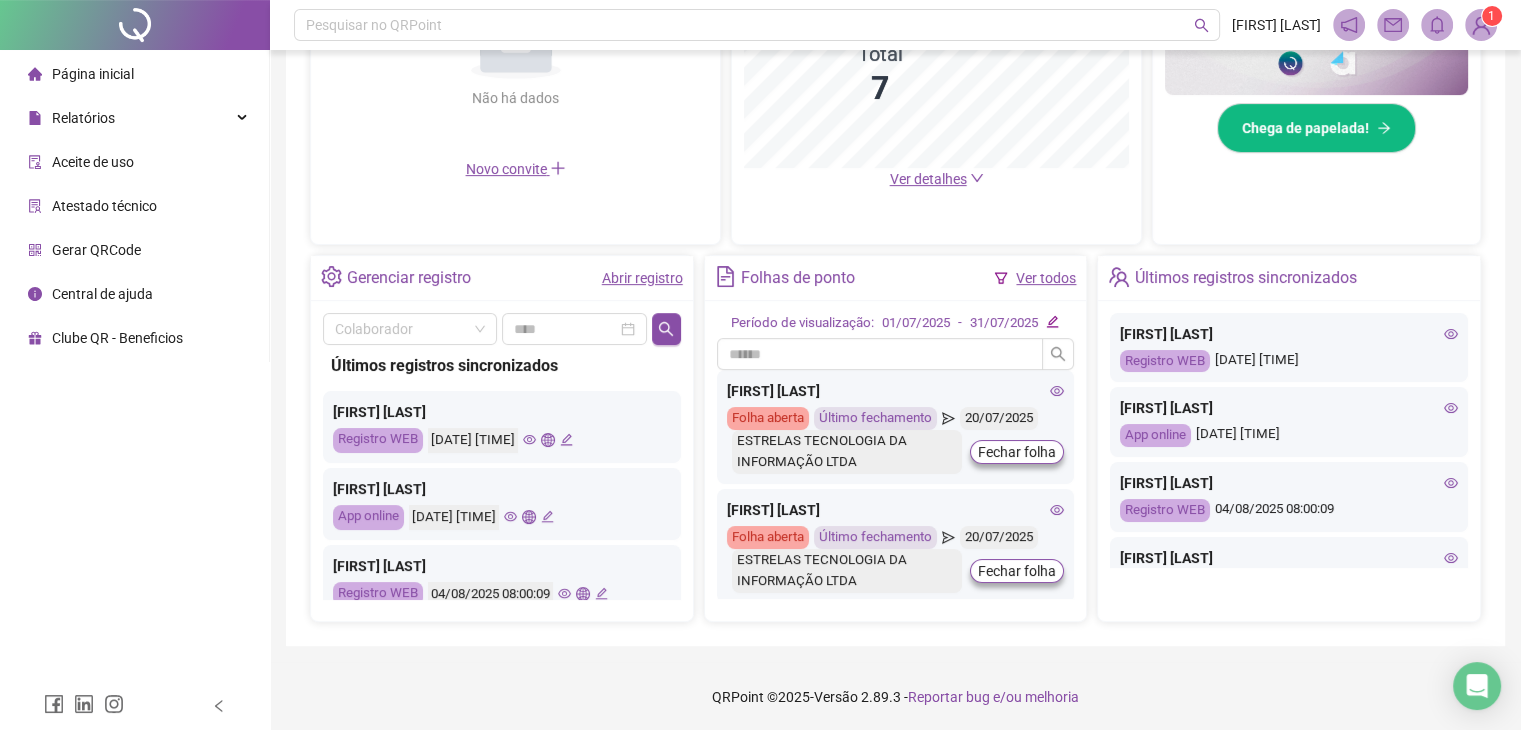 click 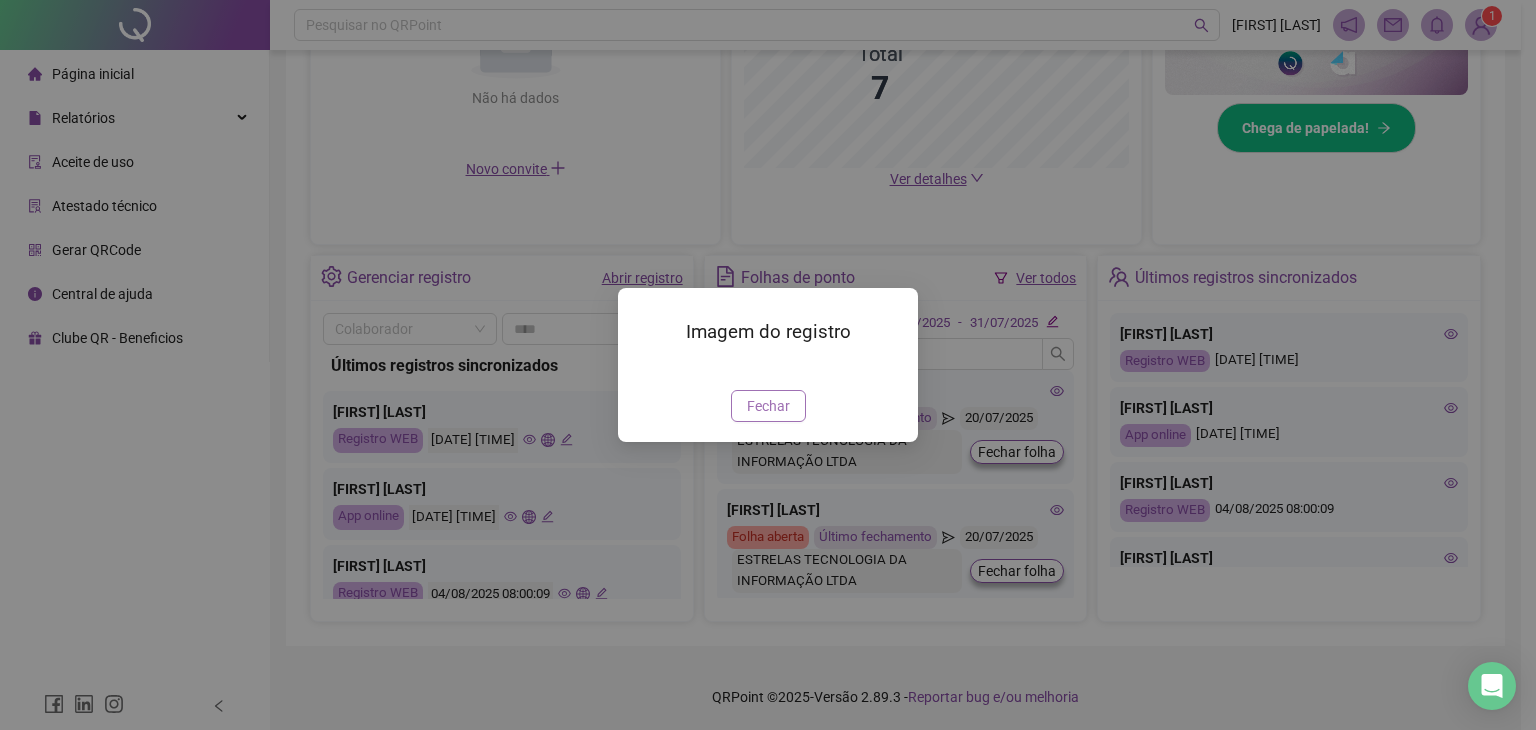 click on "Fechar" at bounding box center (768, 406) 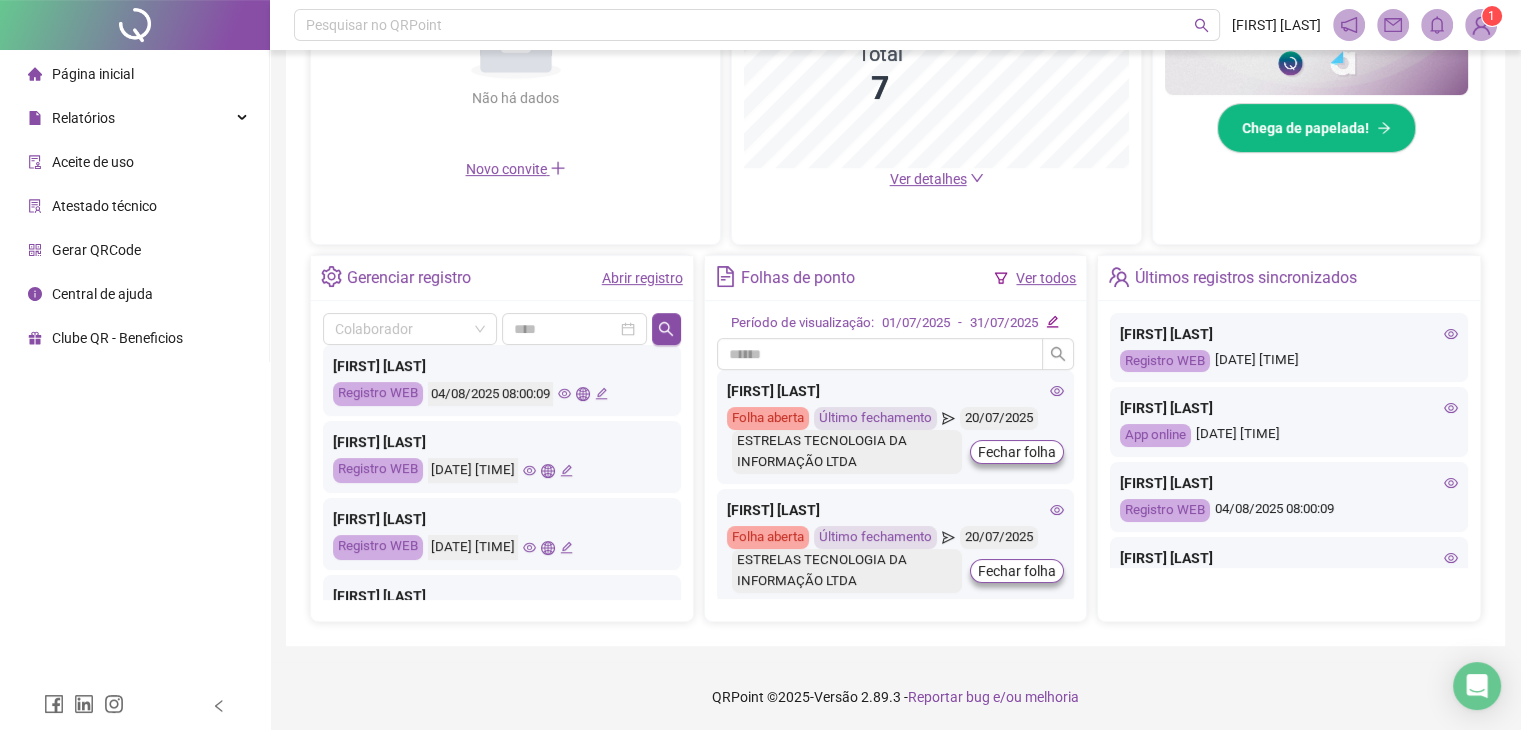 scroll, scrollTop: 240, scrollLeft: 0, axis: vertical 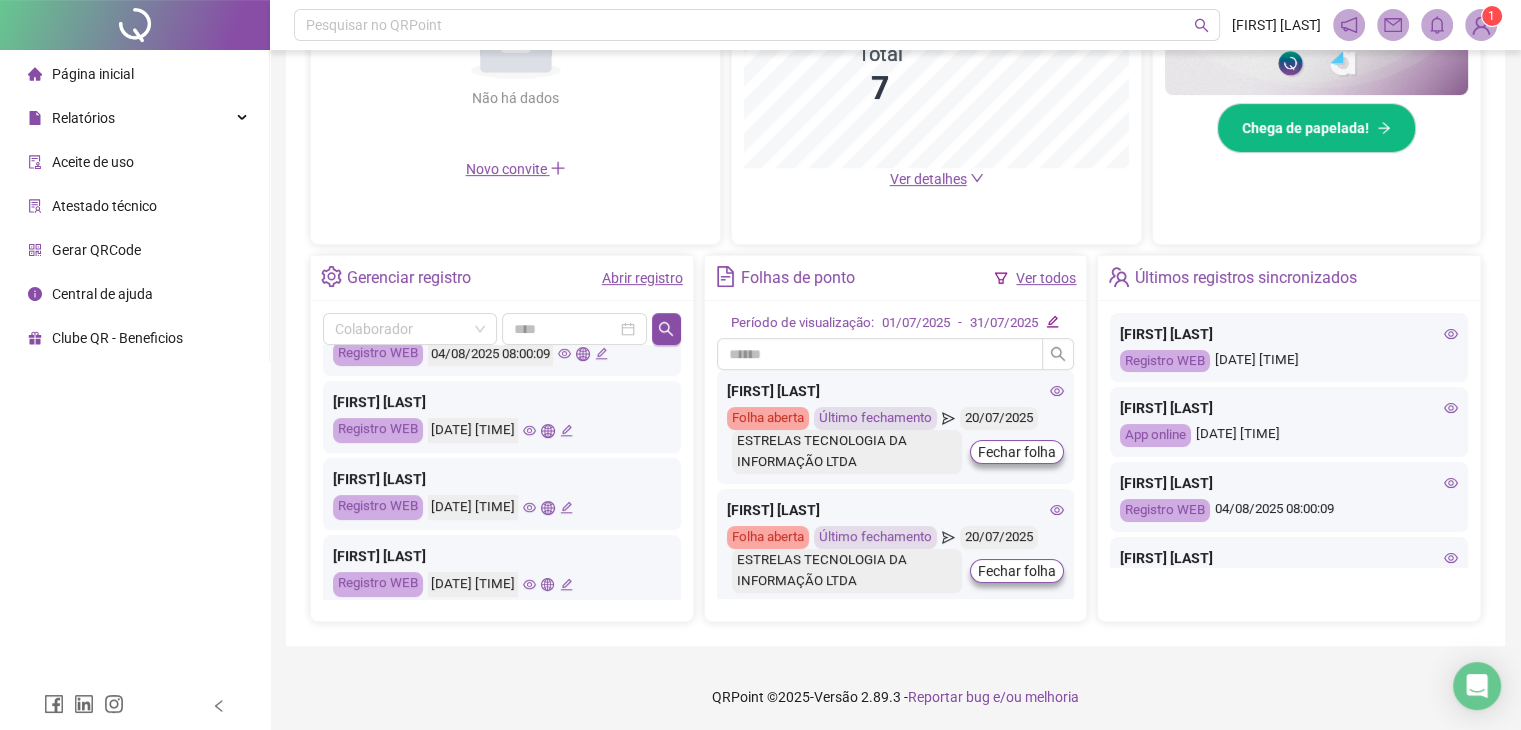 click 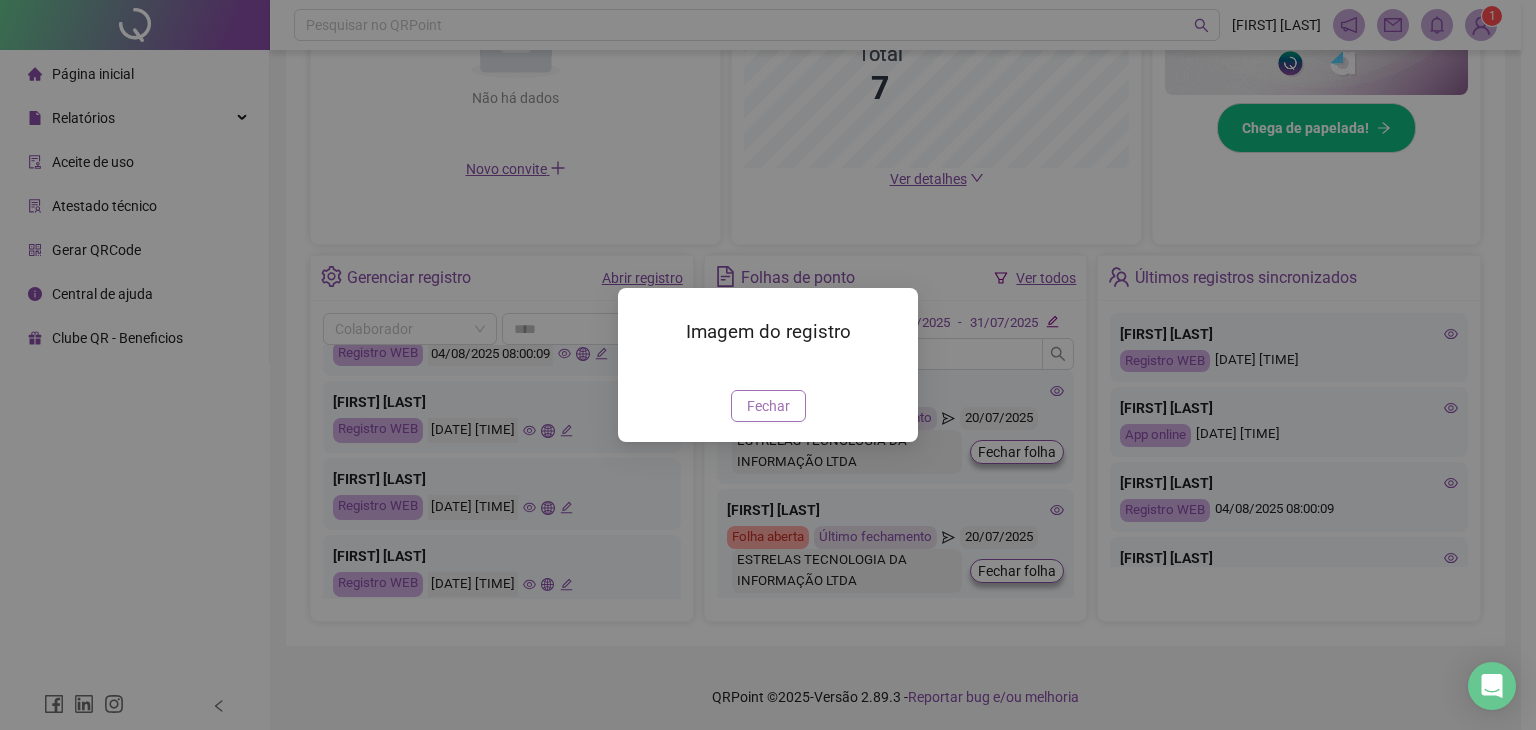 click on "Fechar" at bounding box center (768, 406) 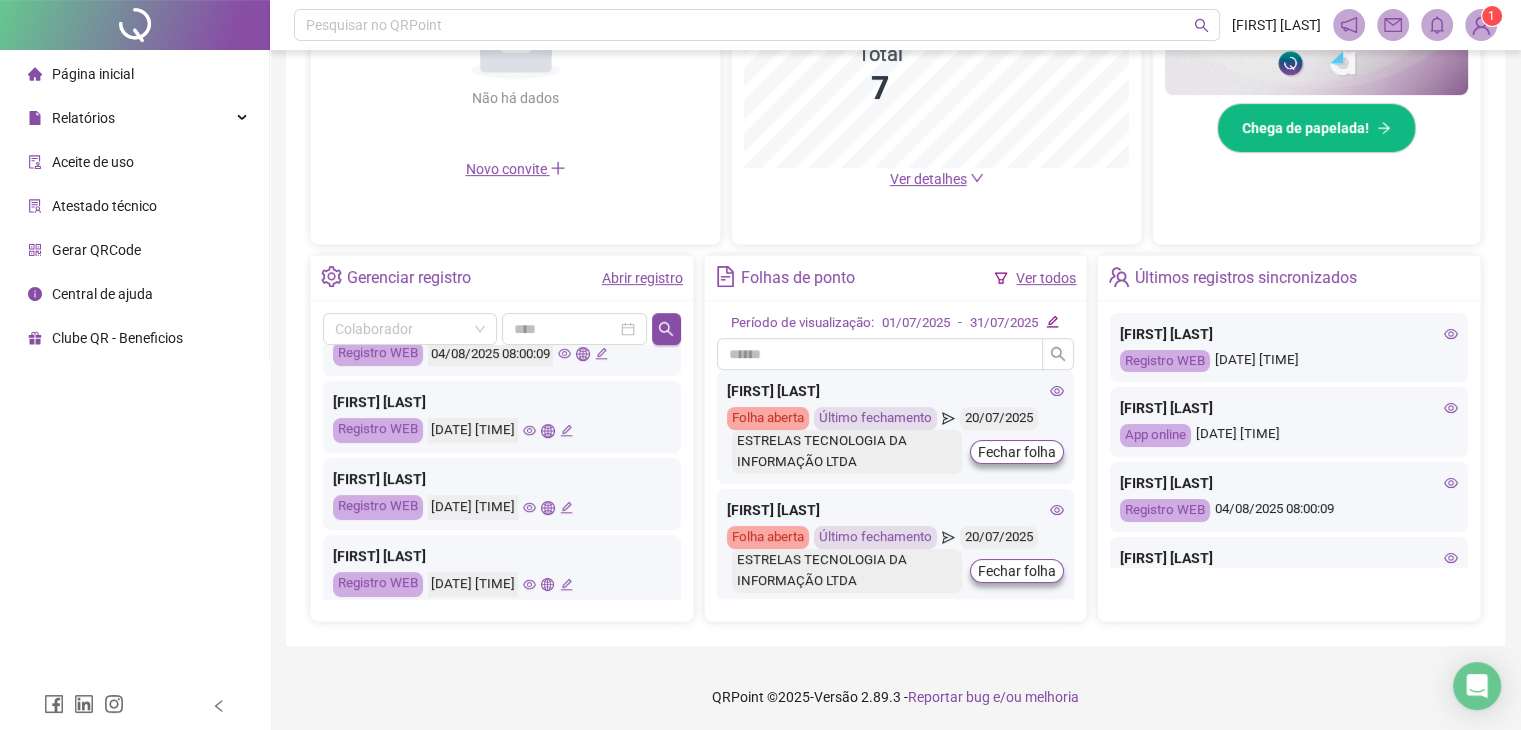 click 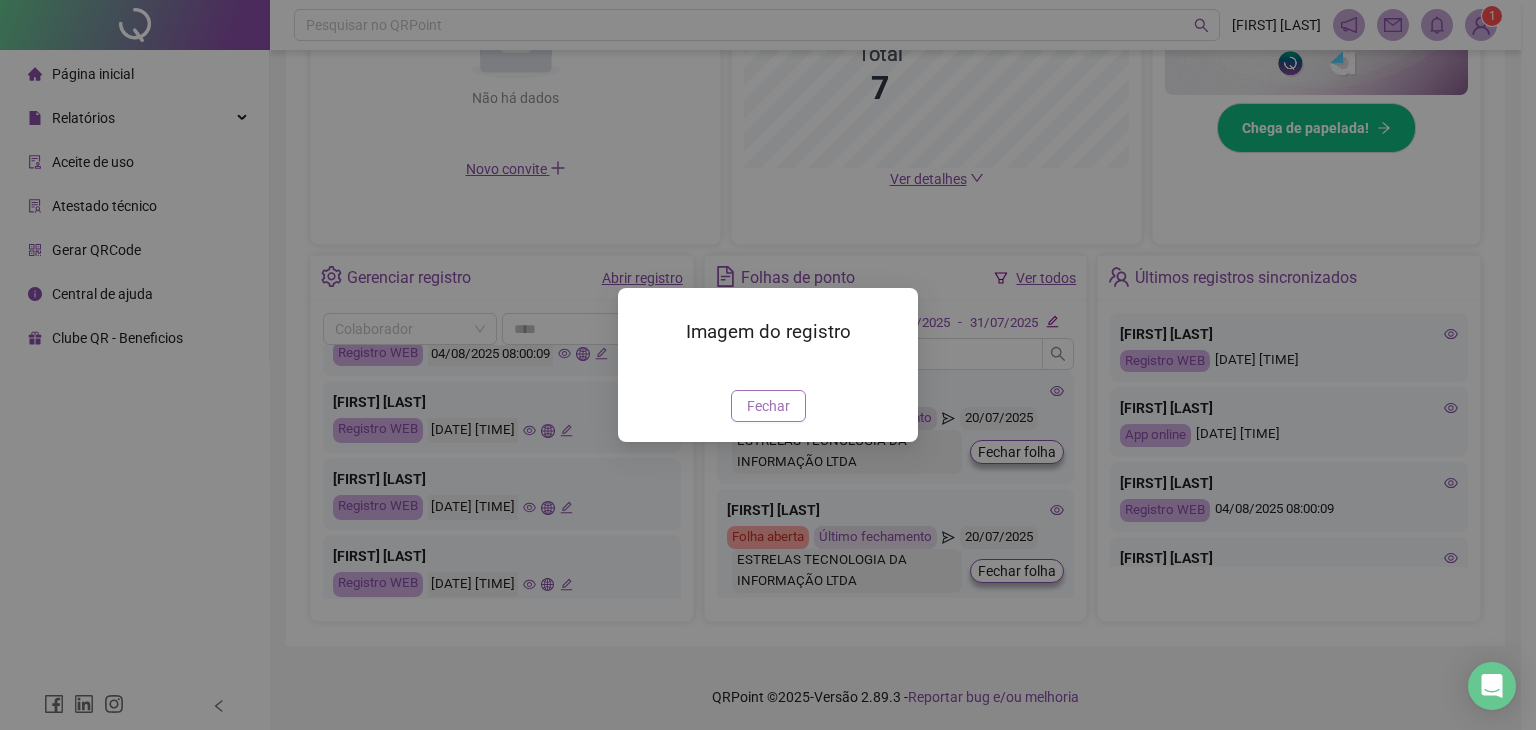 click on "Fechar" at bounding box center [768, 406] 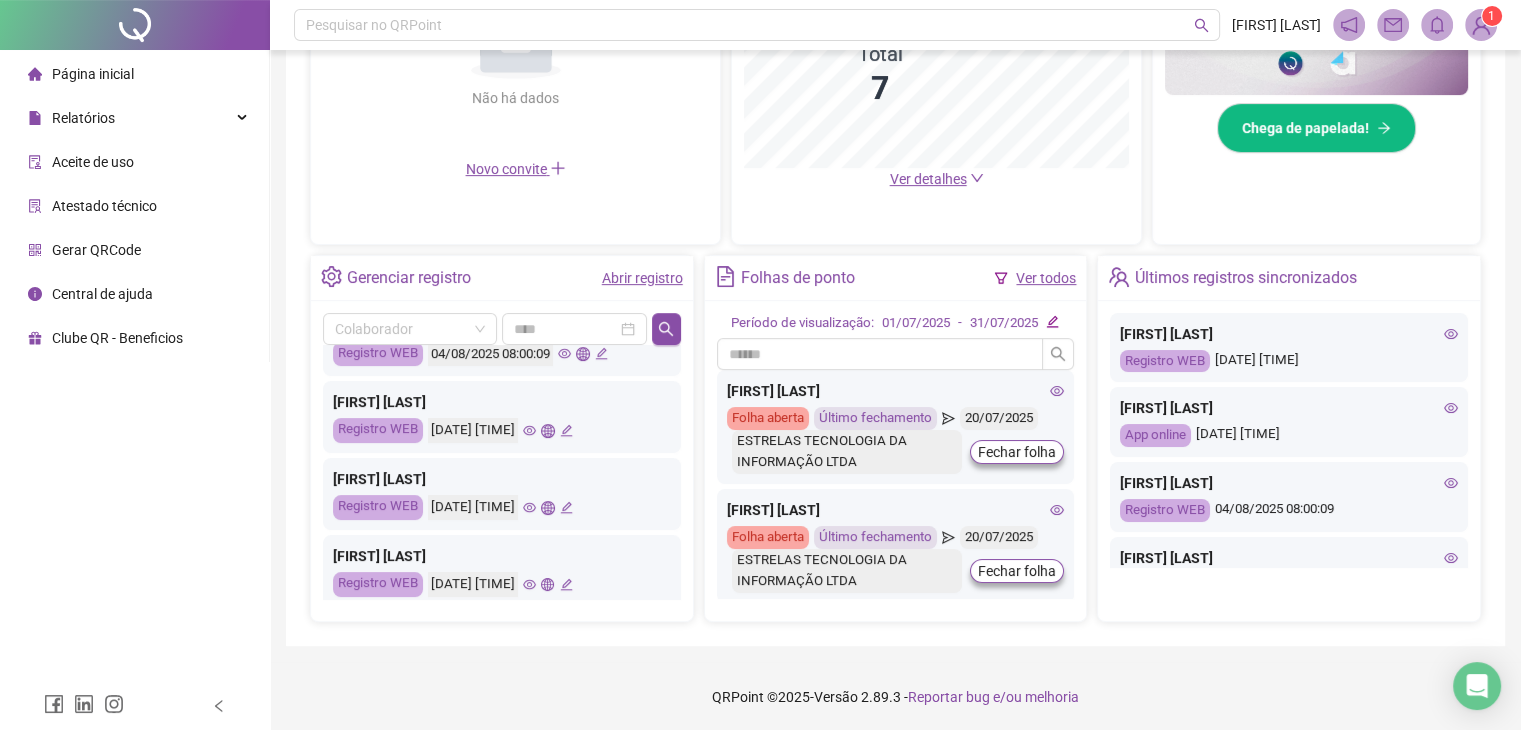 click on "[DATE] [TIME]" at bounding box center (500, 584) 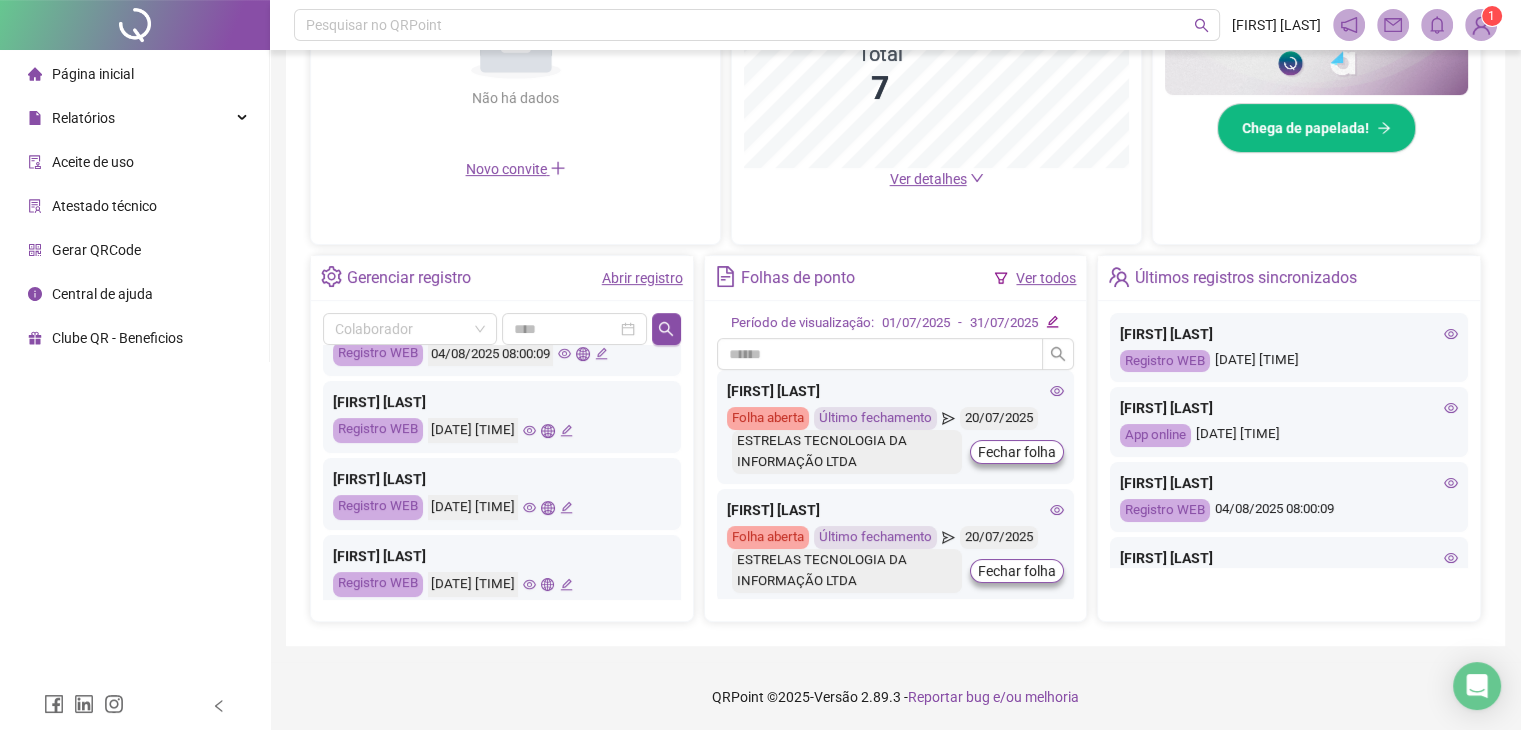 click 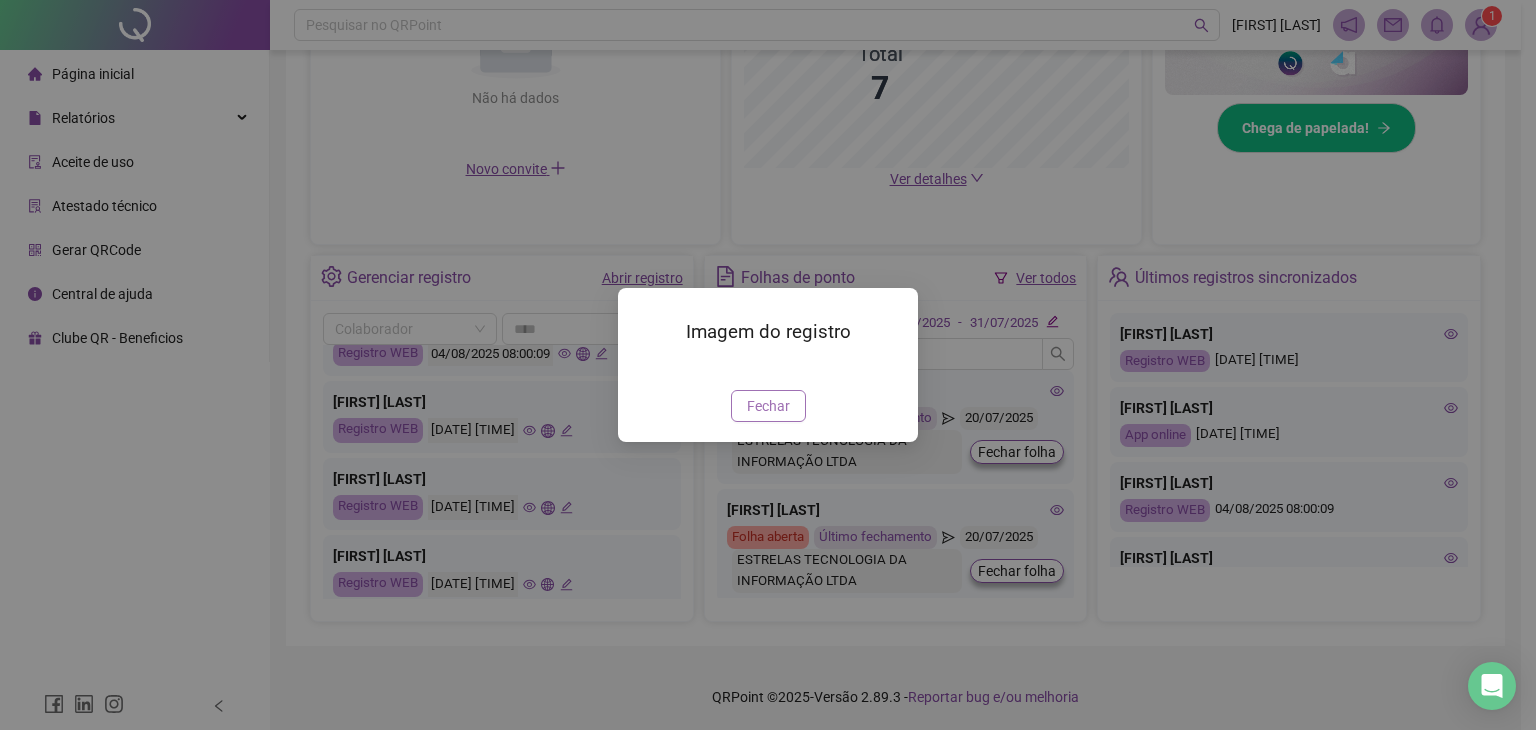 click on "Fechar" at bounding box center [768, 406] 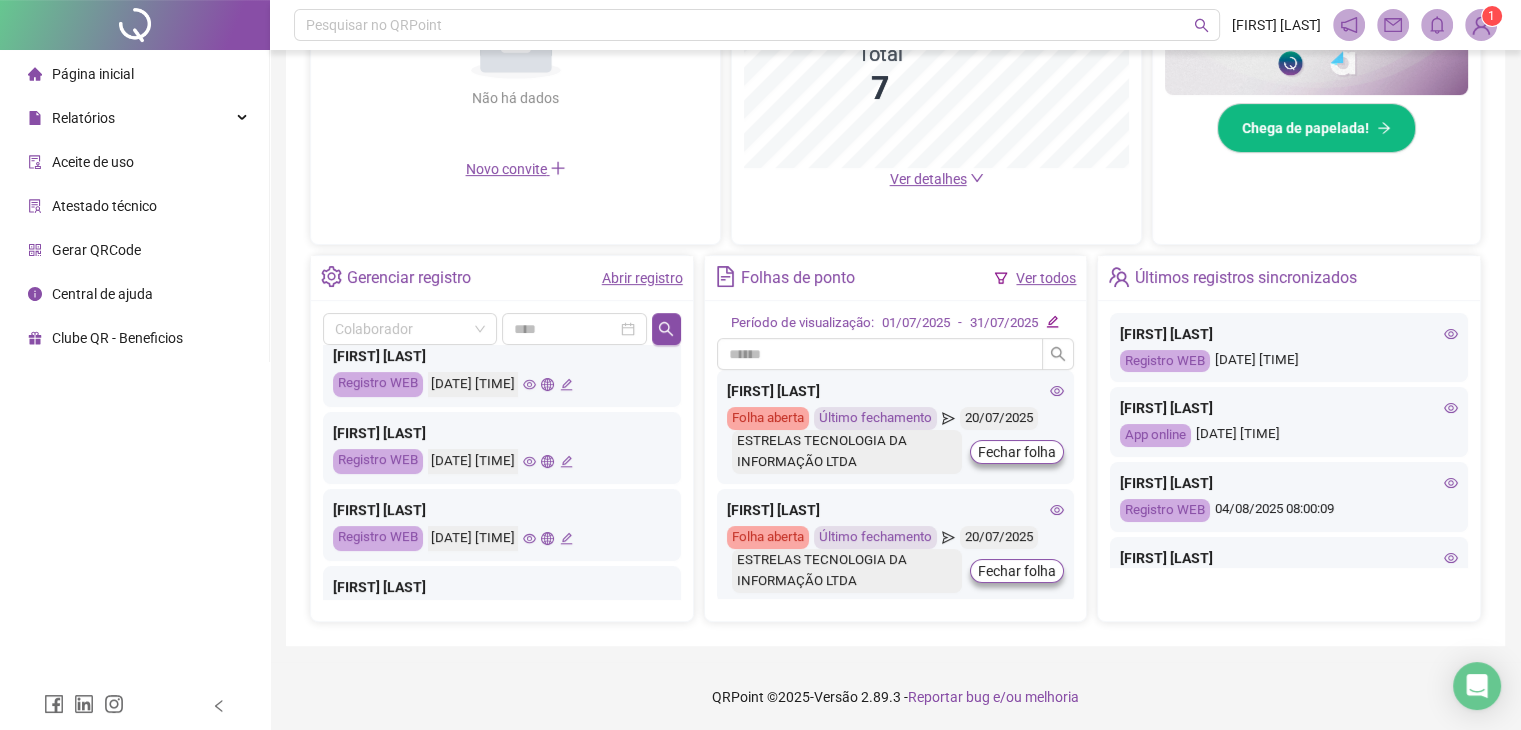 scroll, scrollTop: 480, scrollLeft: 0, axis: vertical 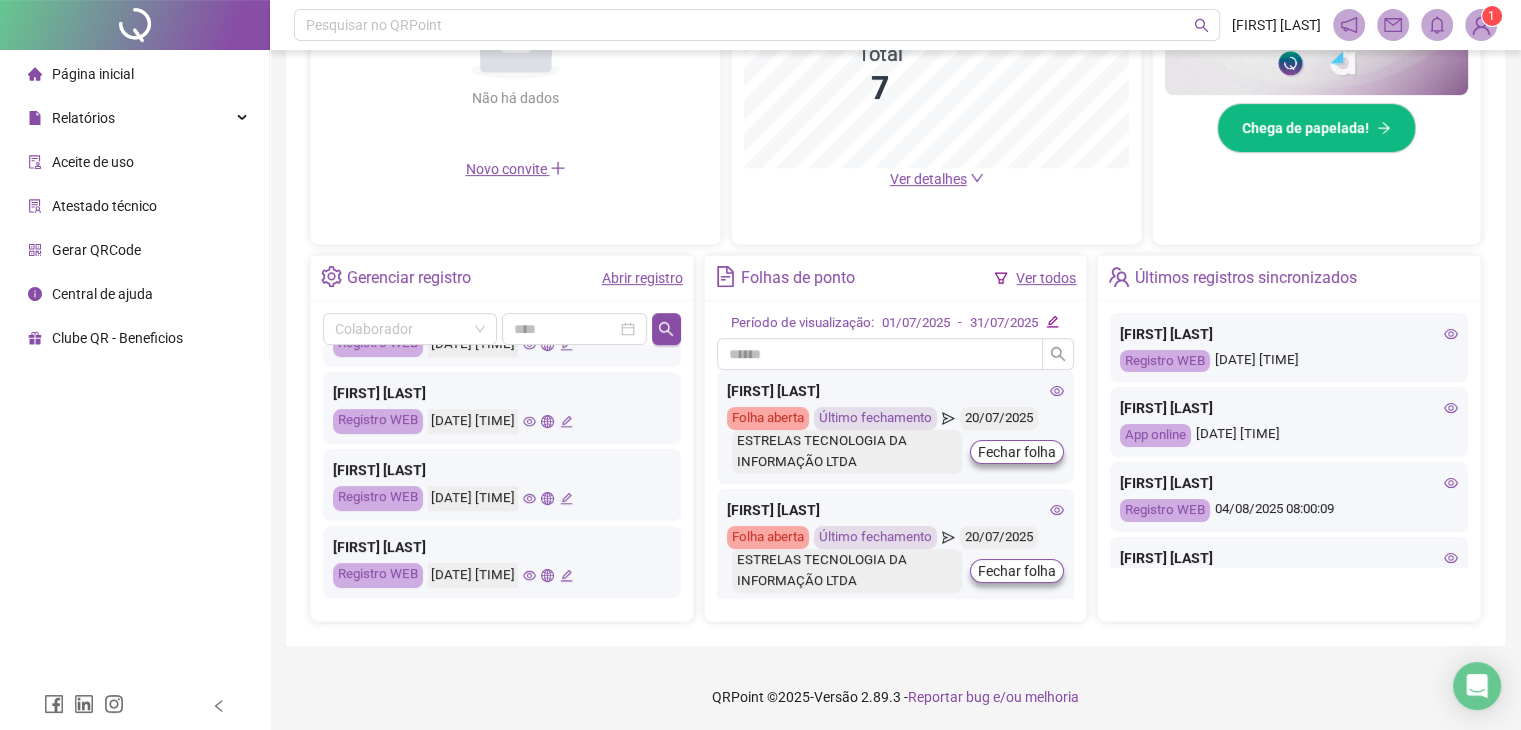 click 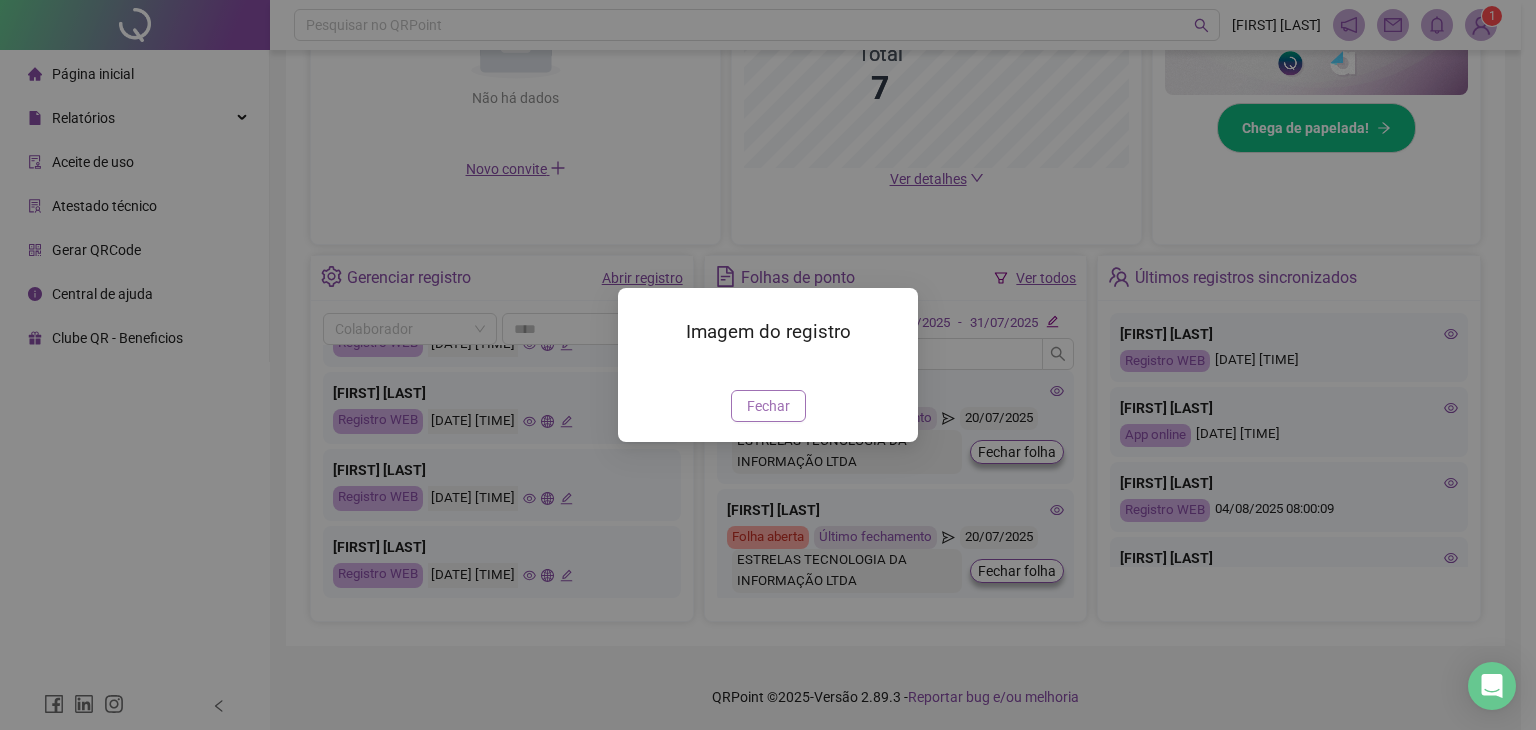 click on "Fechar" at bounding box center [768, 406] 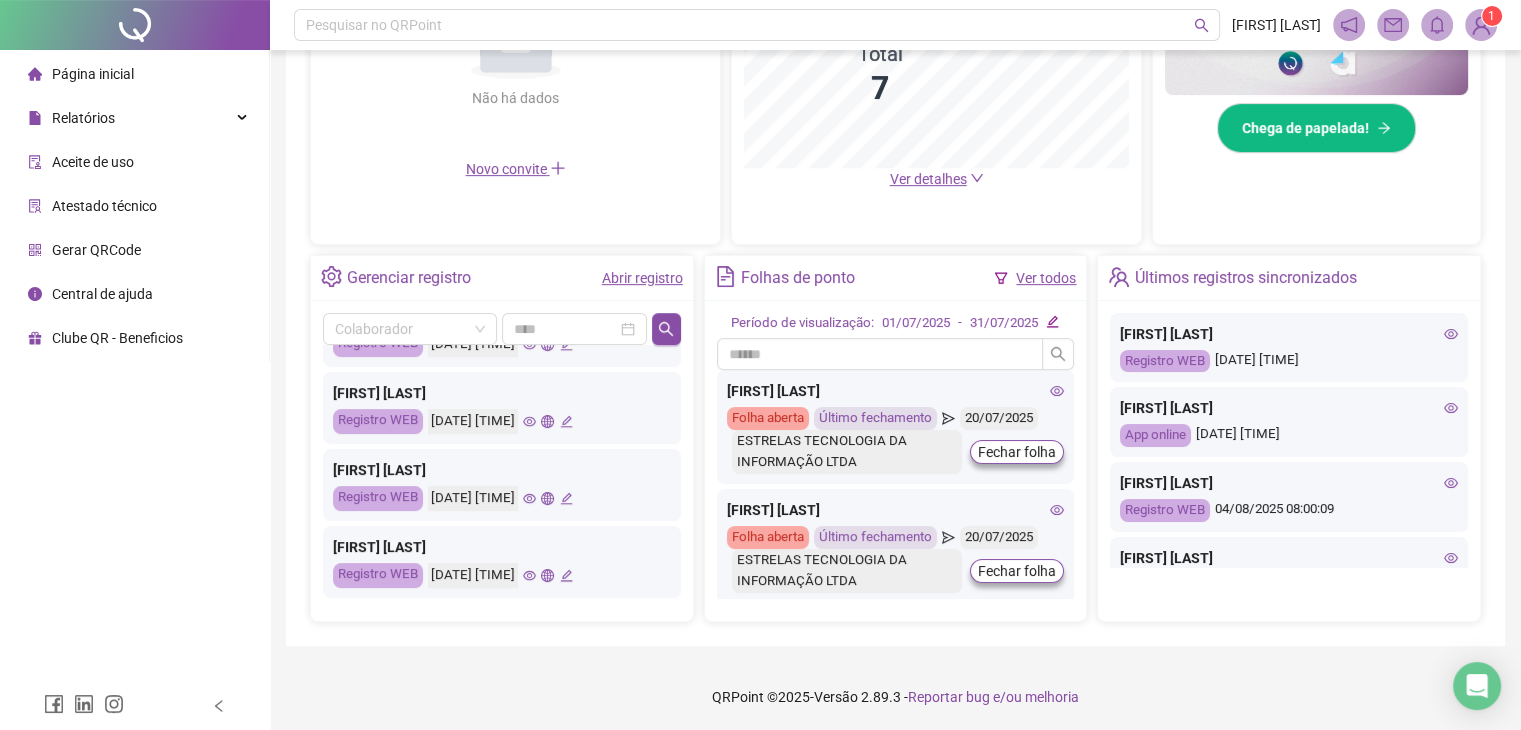 click 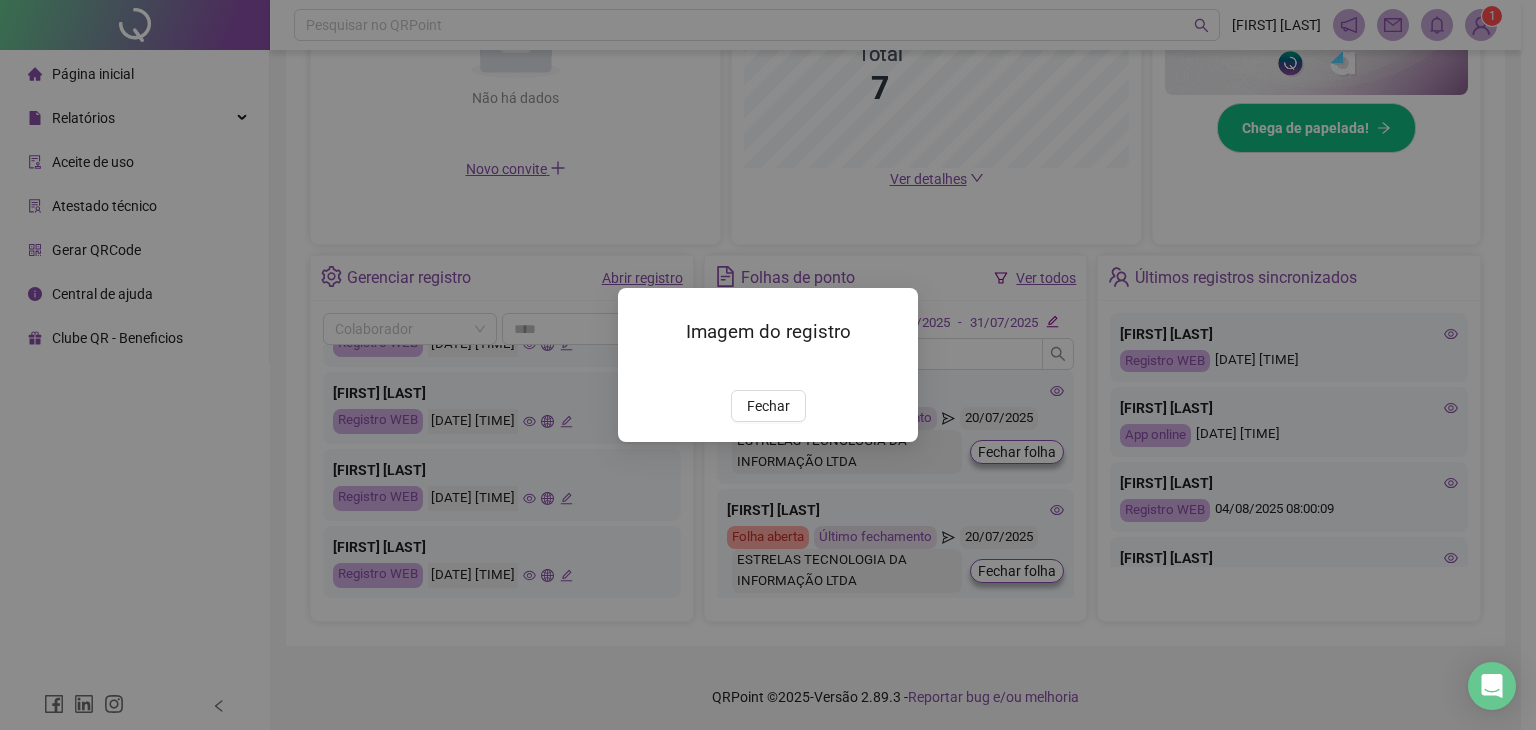 click on "Imagem do registro Fechar" at bounding box center (768, 364) 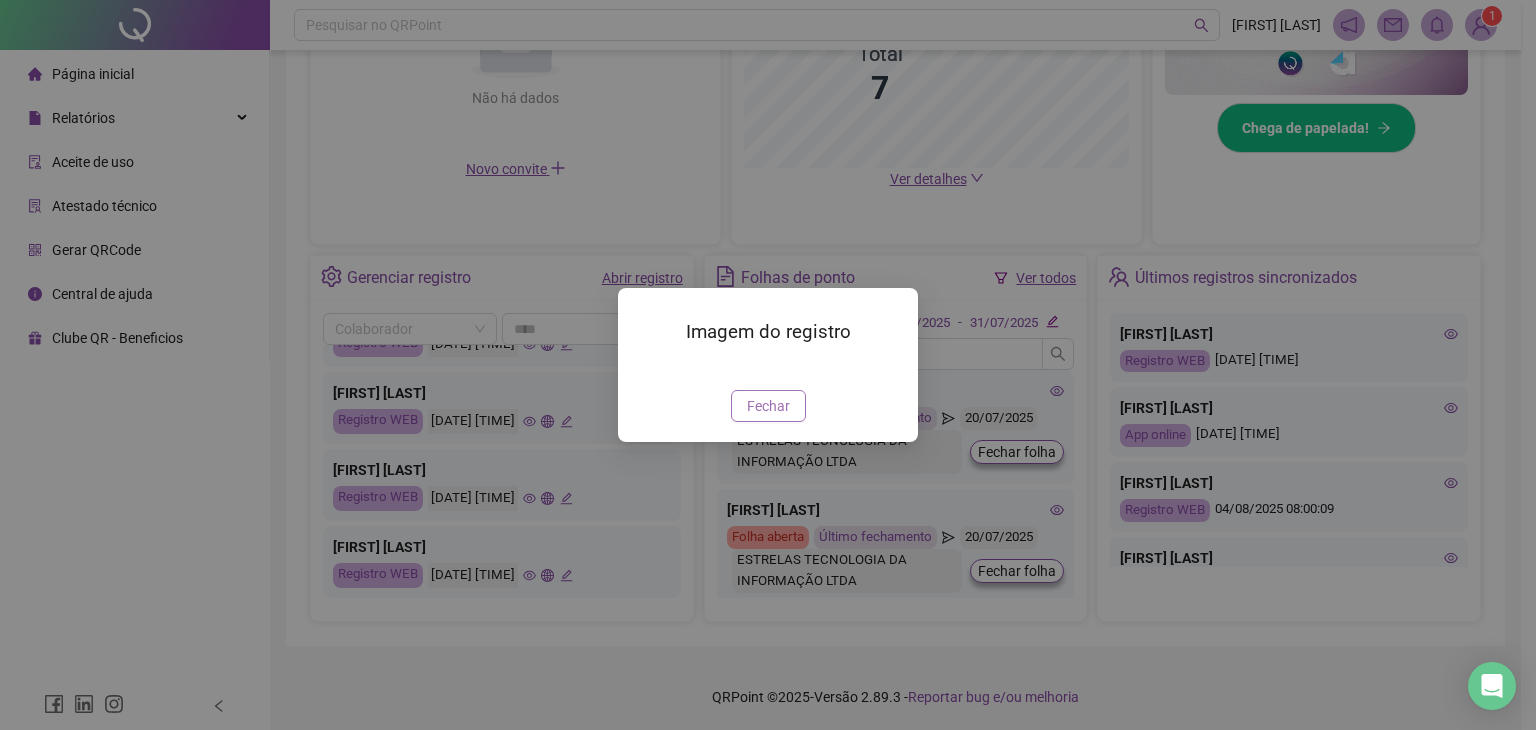 click on "Fechar" at bounding box center [768, 406] 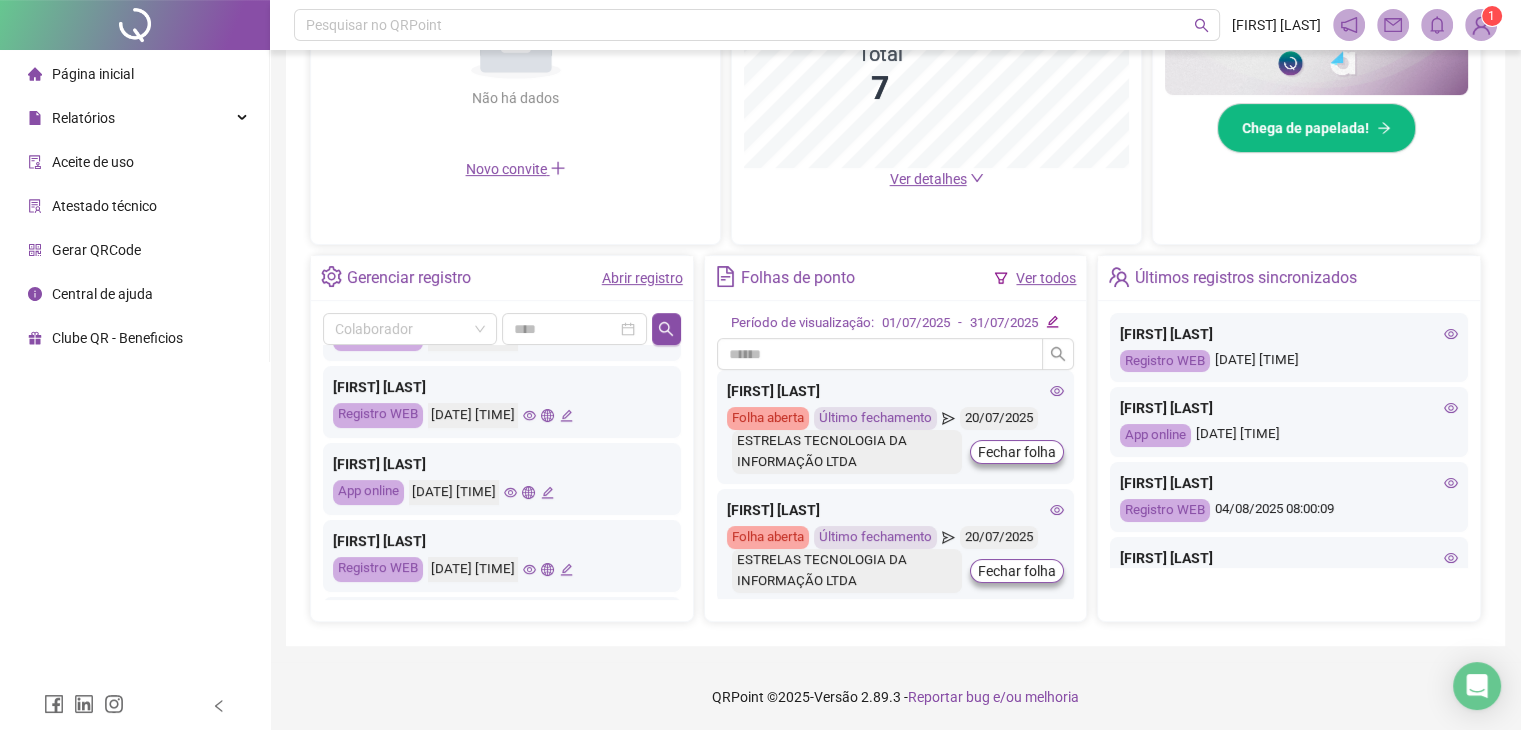 scroll, scrollTop: 680, scrollLeft: 0, axis: vertical 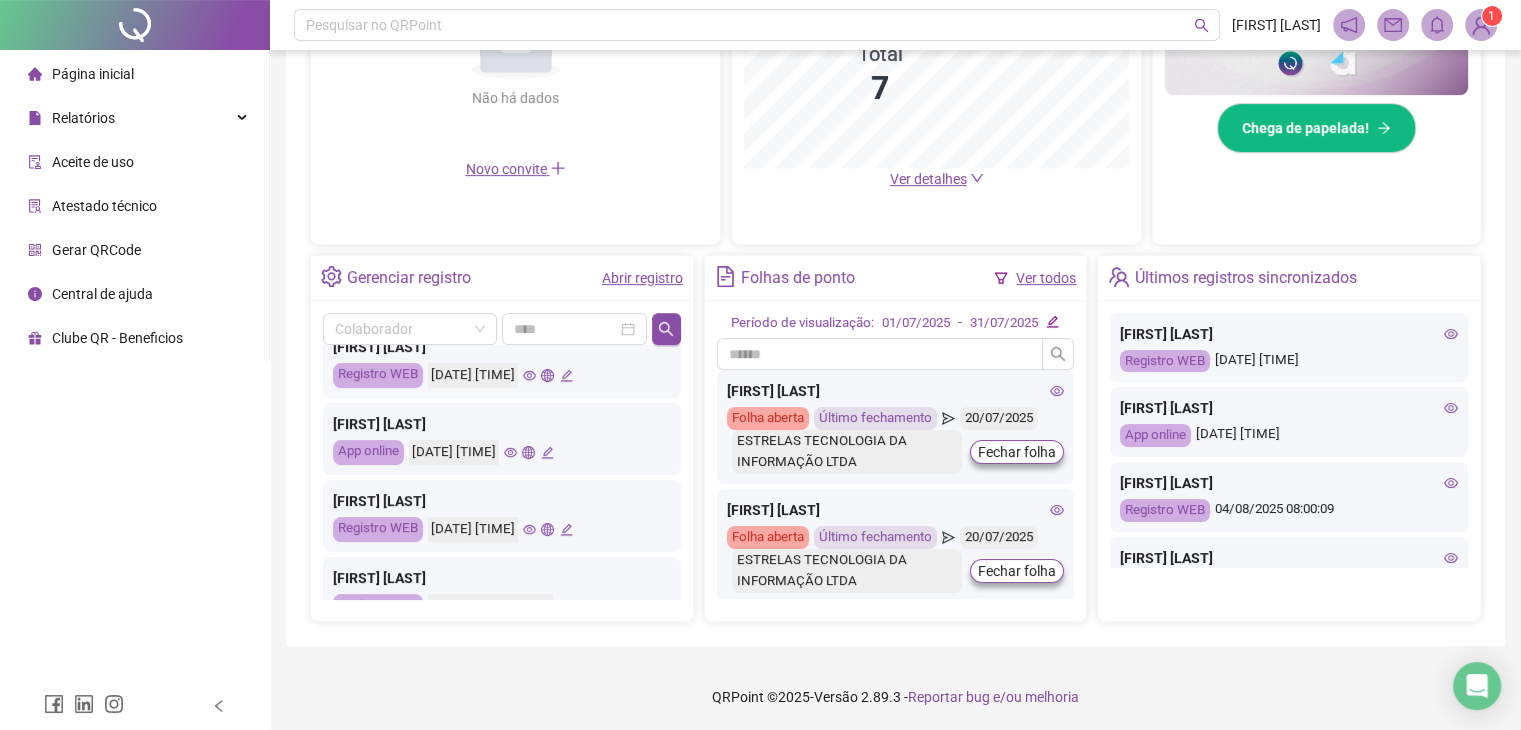 click 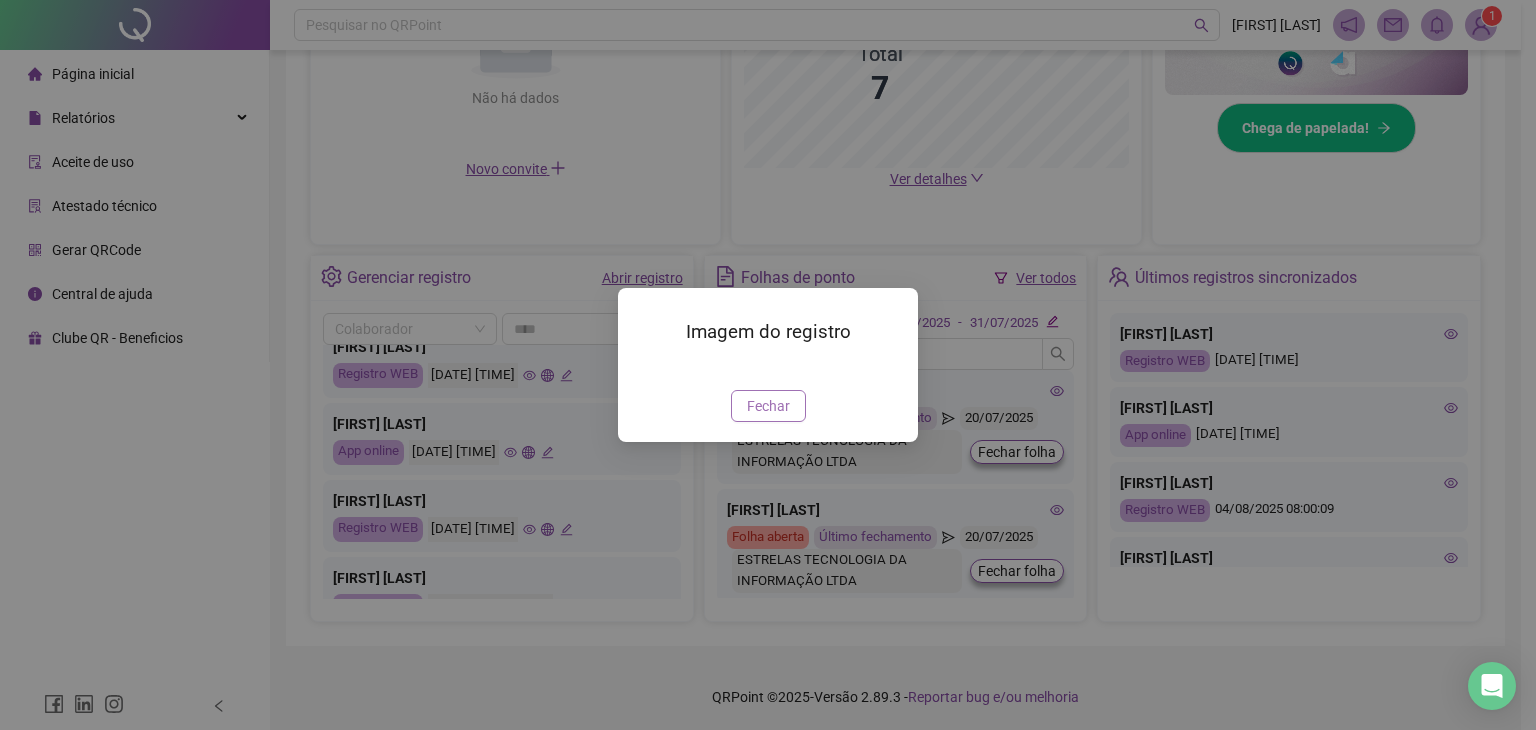 click on "Fechar" at bounding box center (768, 406) 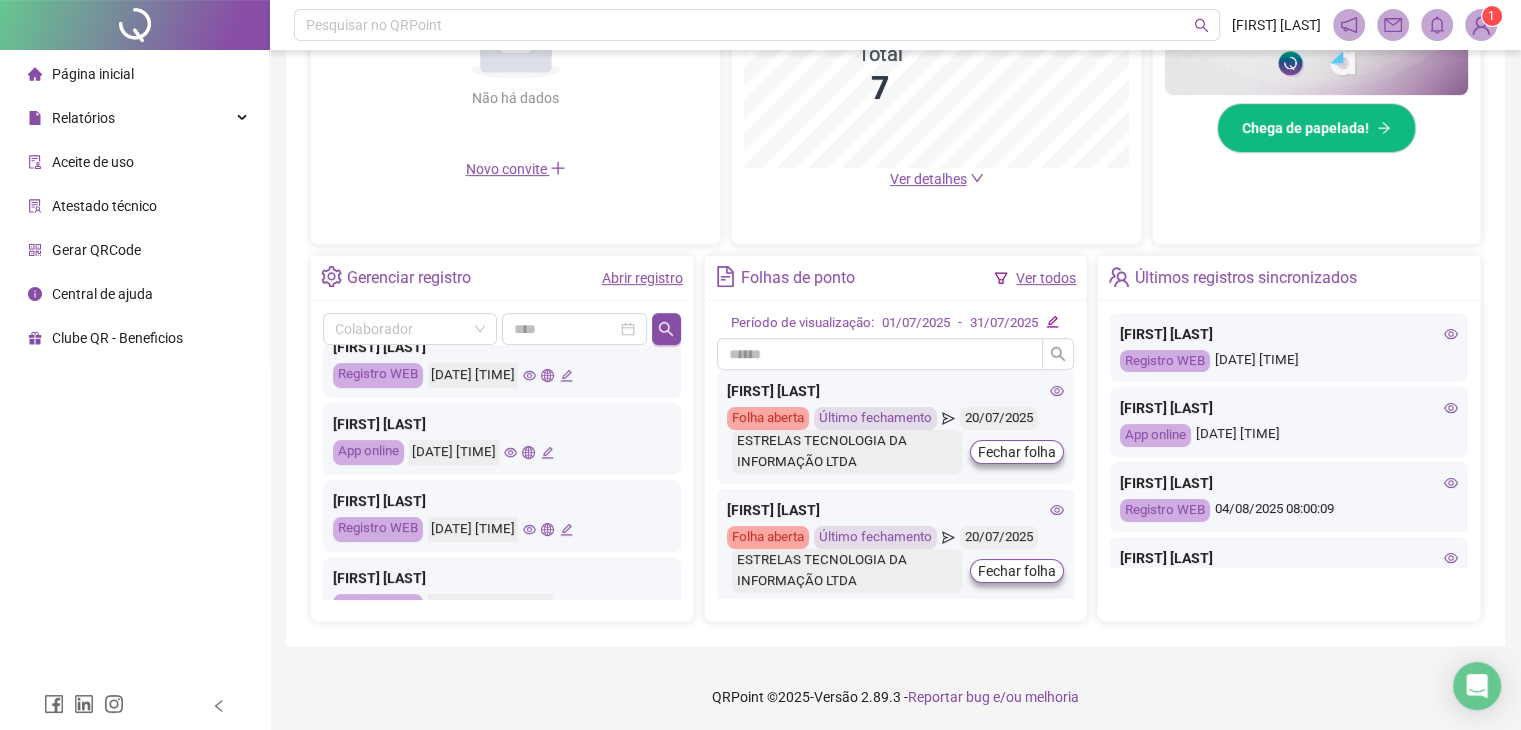 click 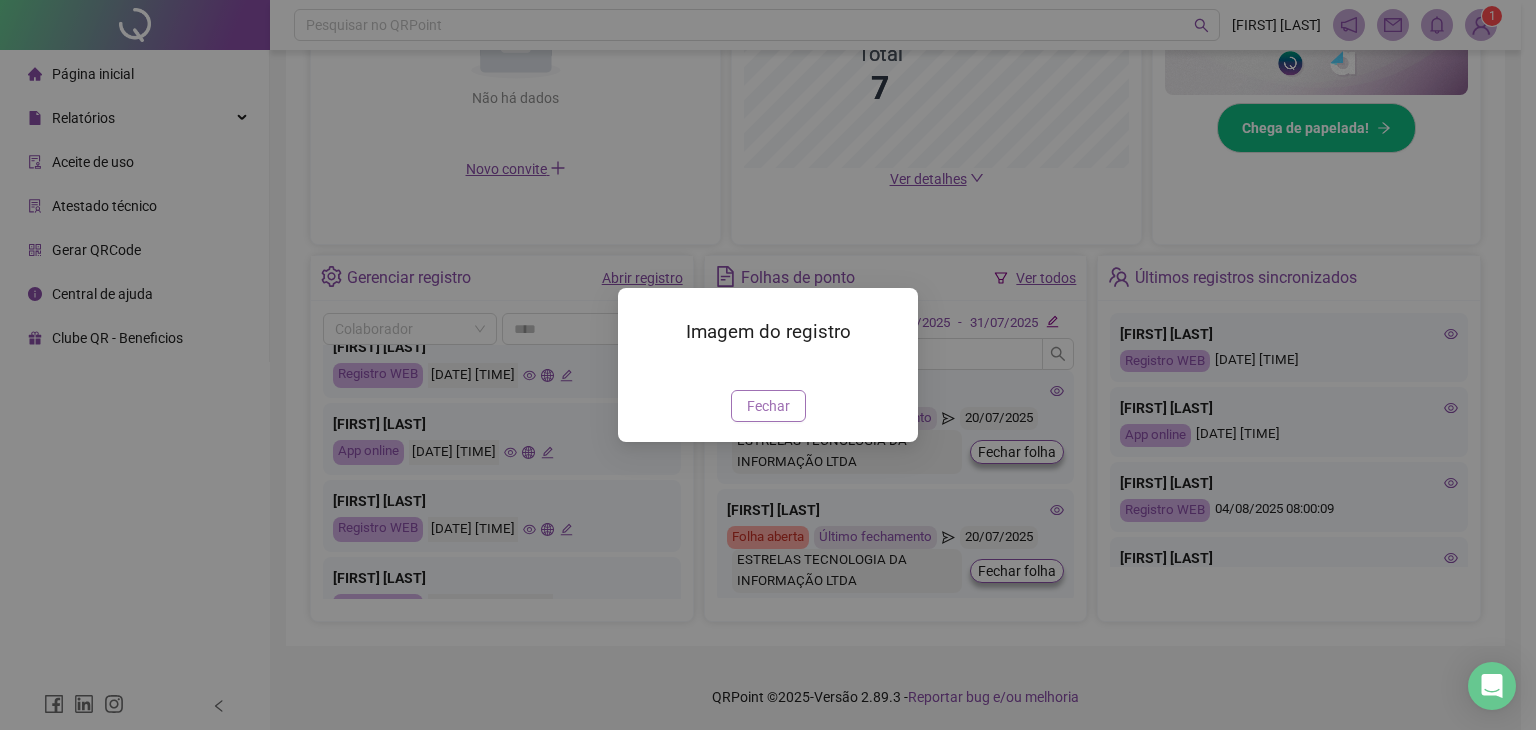 click on "Fechar" at bounding box center [768, 406] 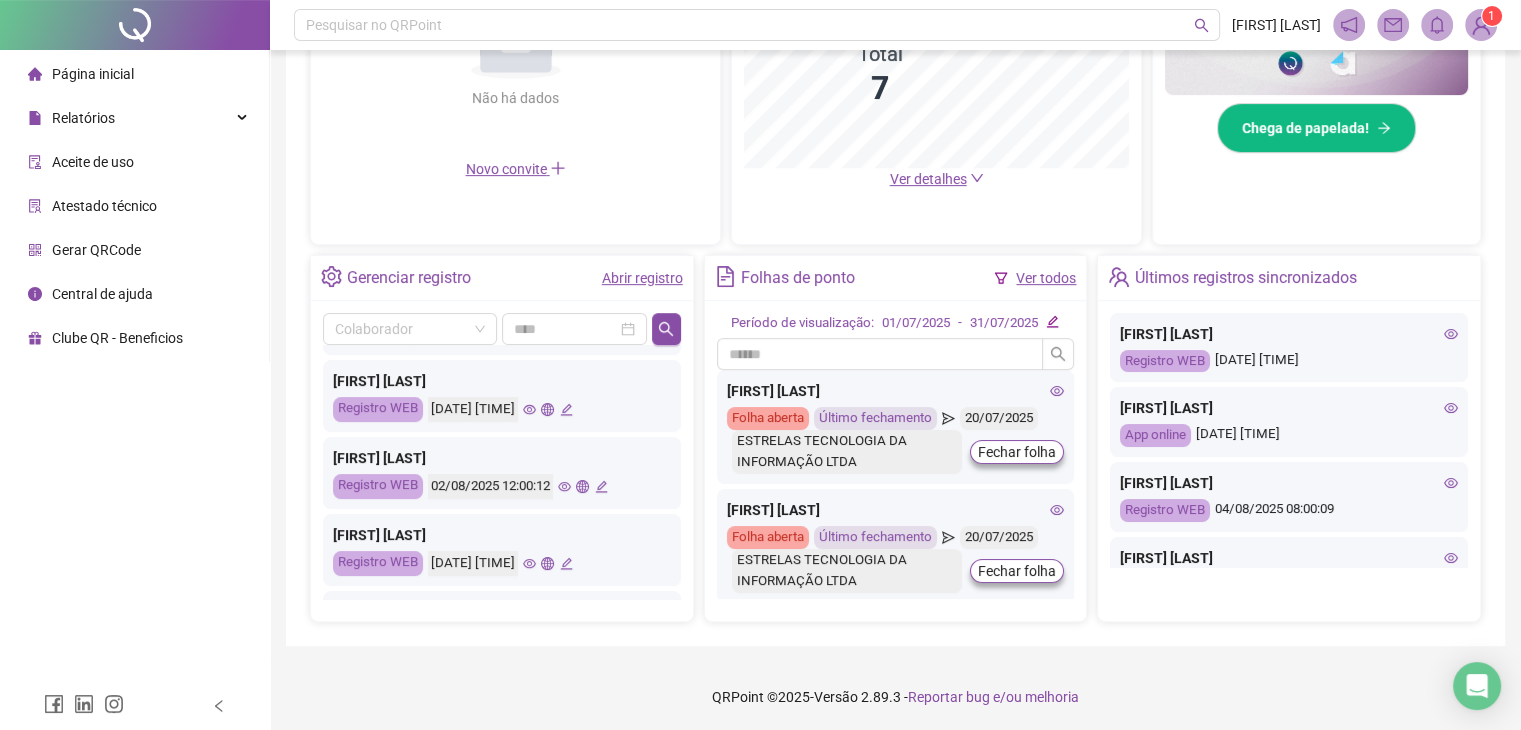 scroll, scrollTop: 840, scrollLeft: 0, axis: vertical 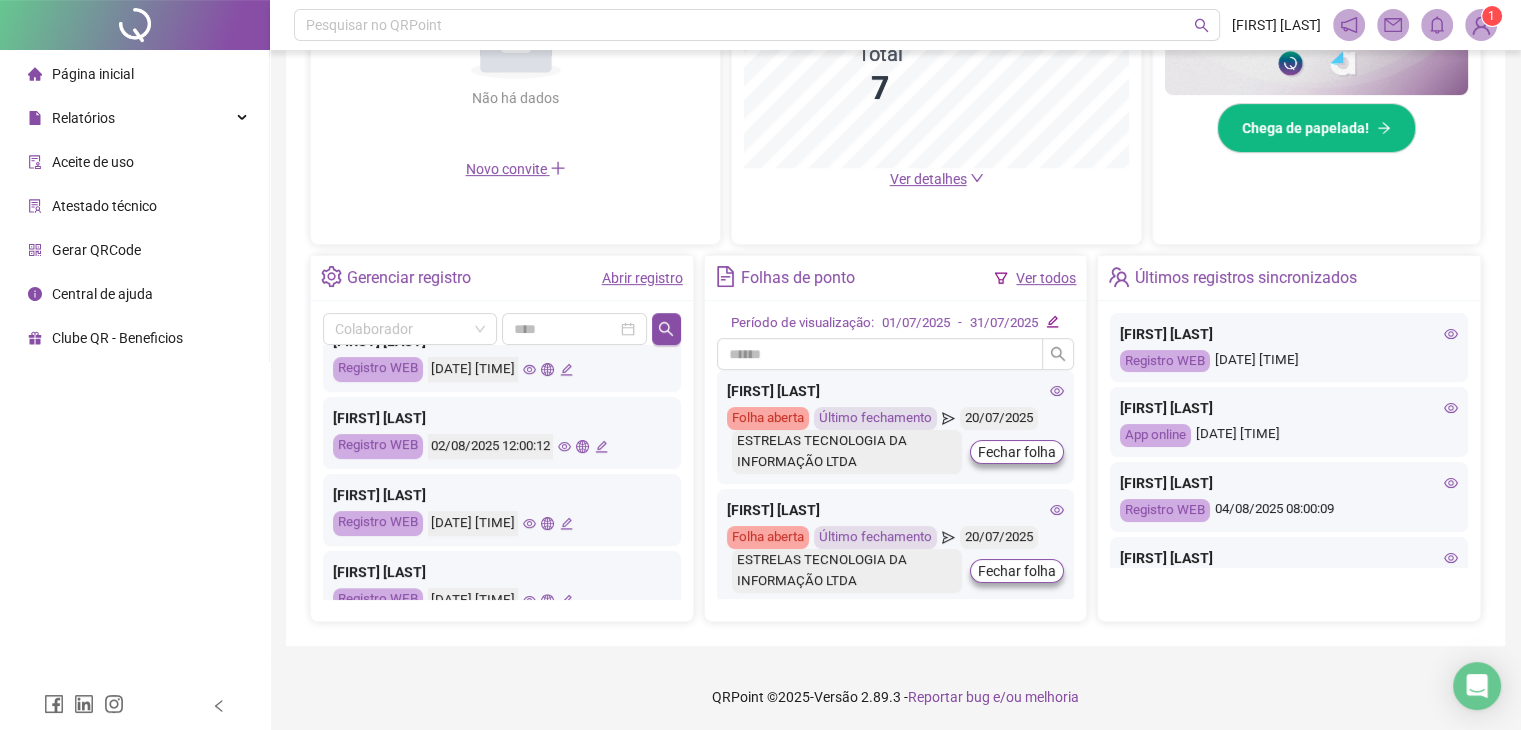 click 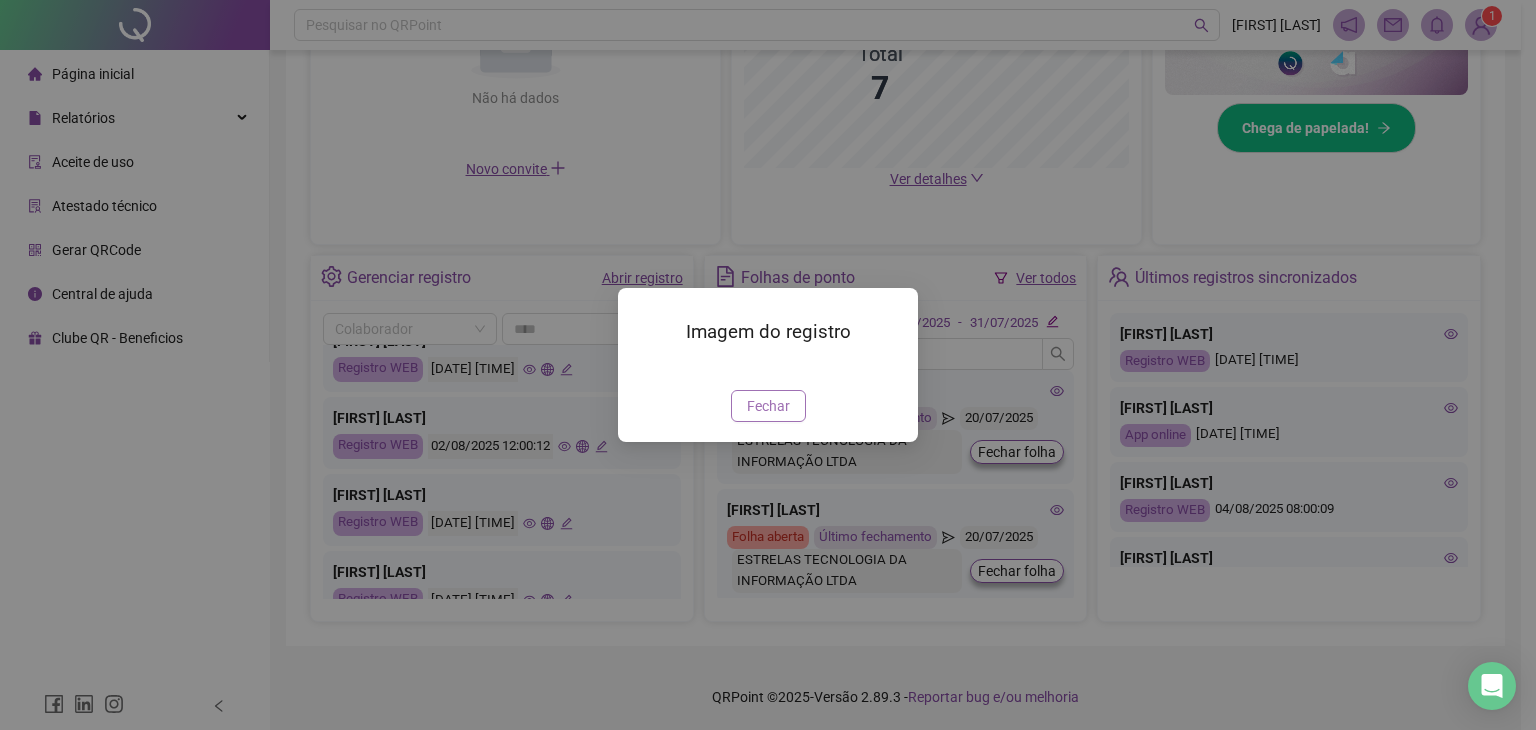 click on "Fechar" at bounding box center [768, 406] 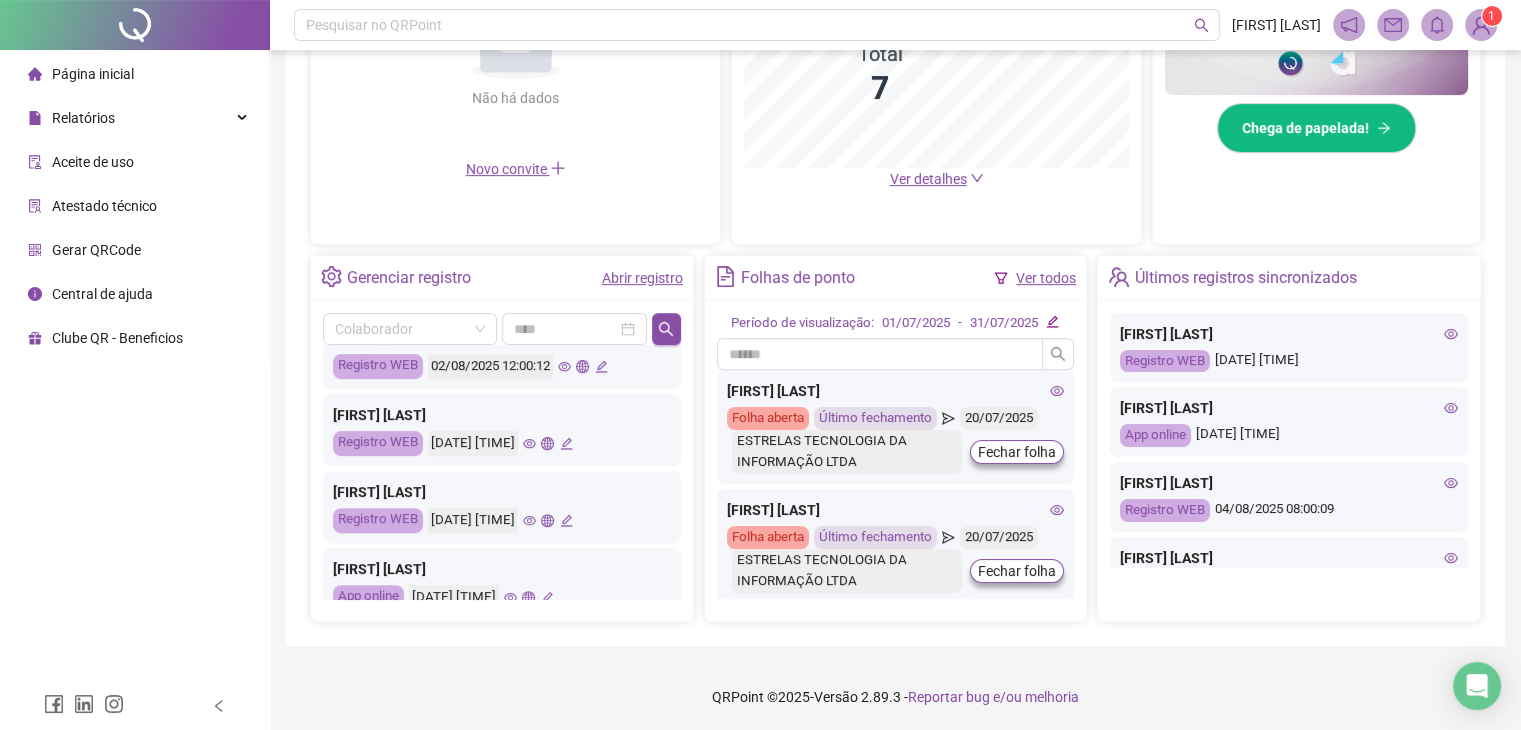 scroll, scrollTop: 940, scrollLeft: 0, axis: vertical 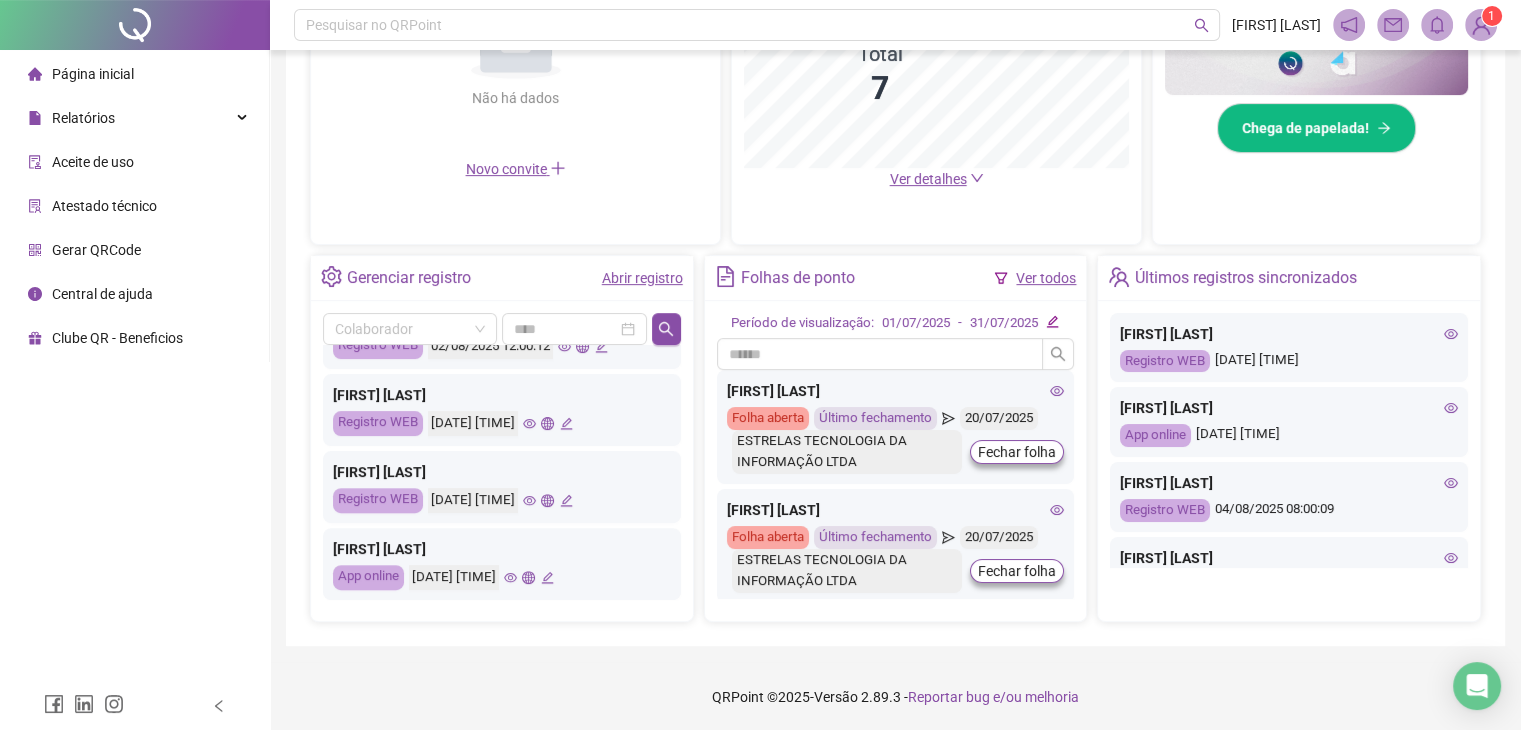 click 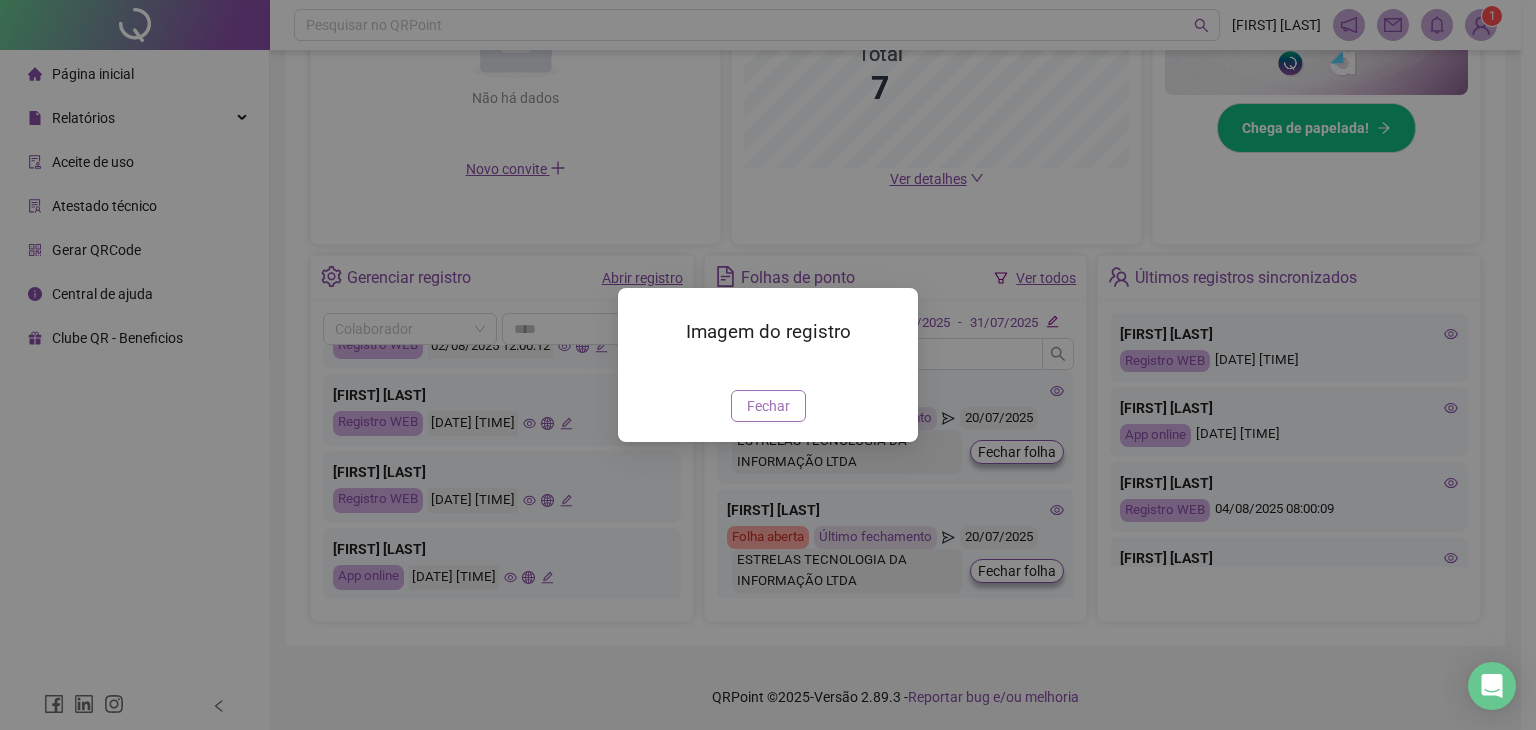 click on "Fechar" at bounding box center [768, 406] 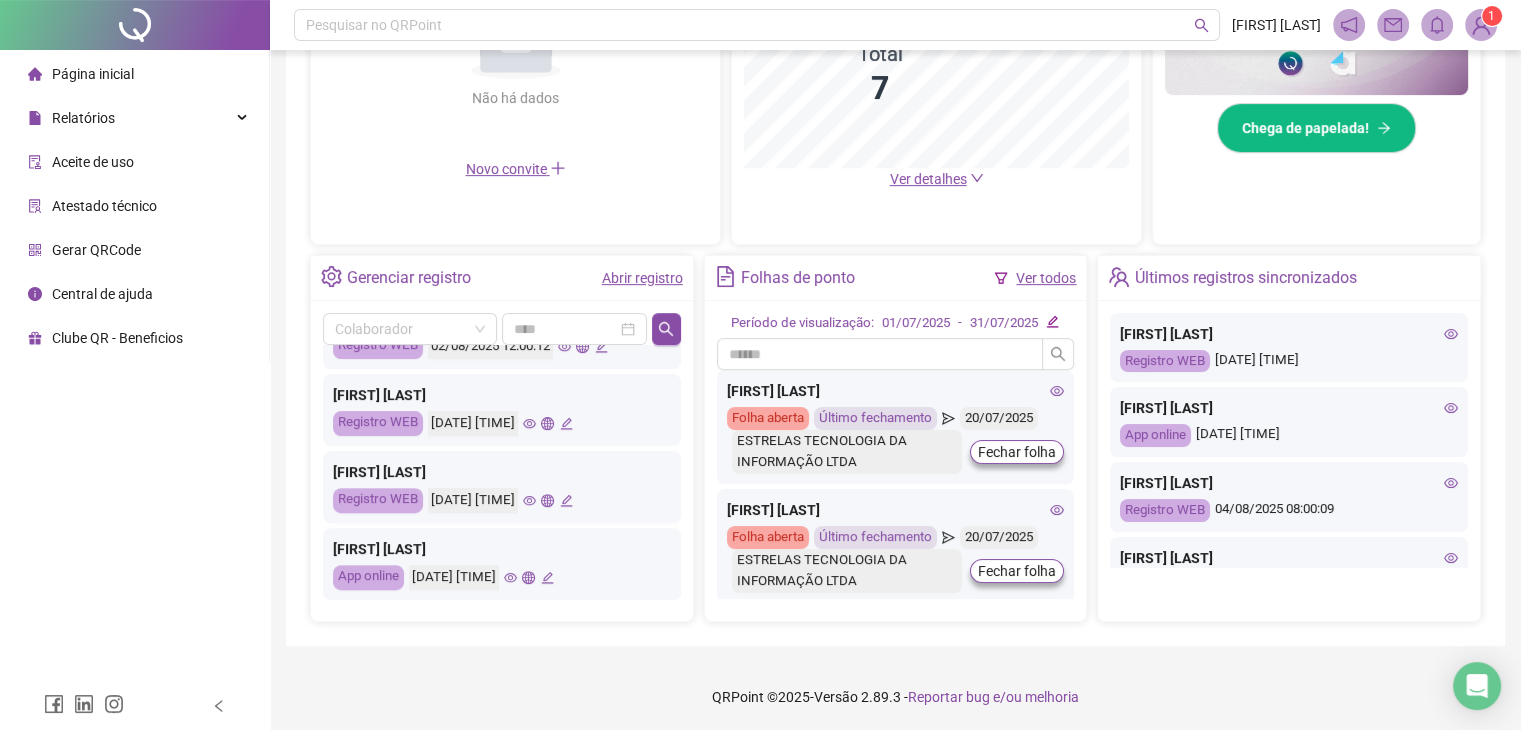 click 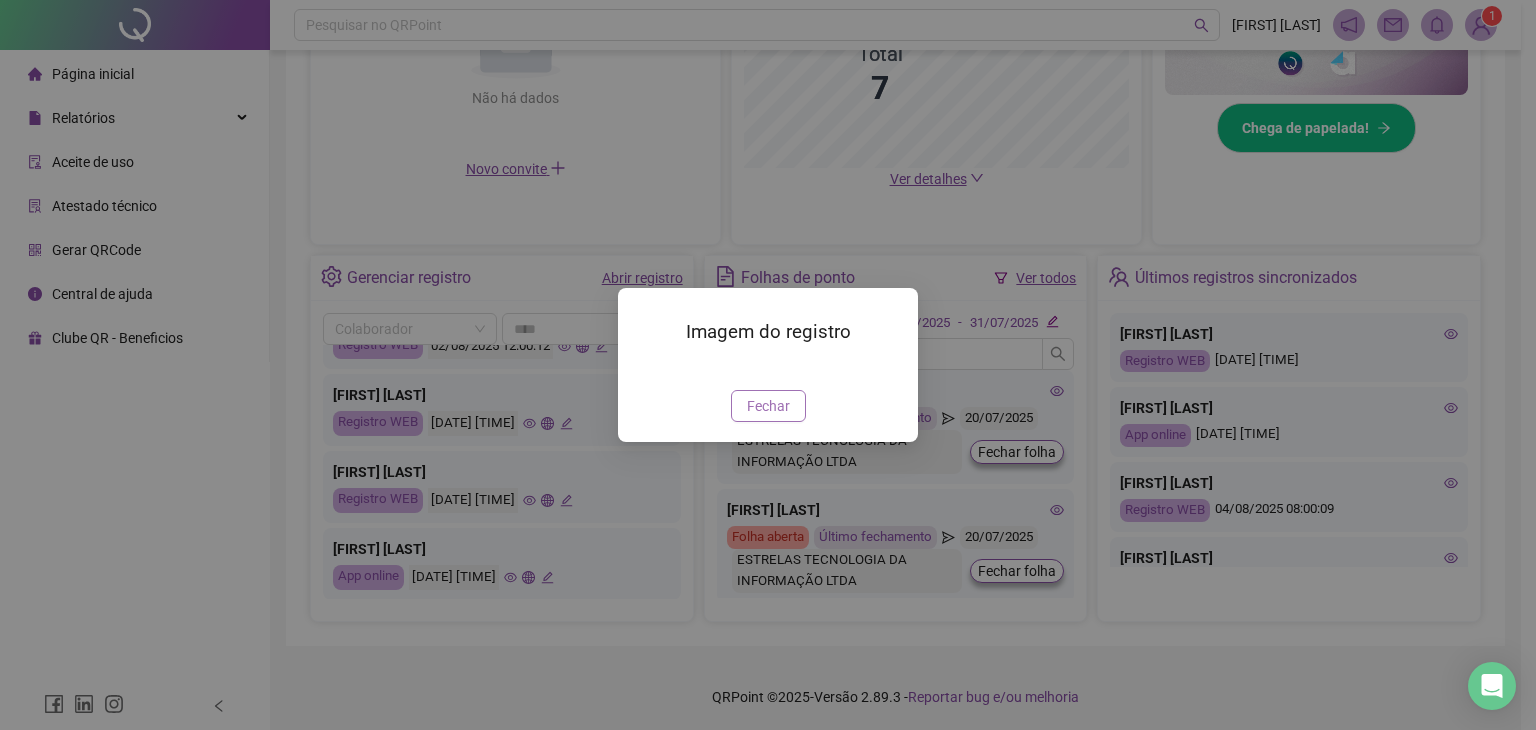 click on "Fechar" at bounding box center [768, 406] 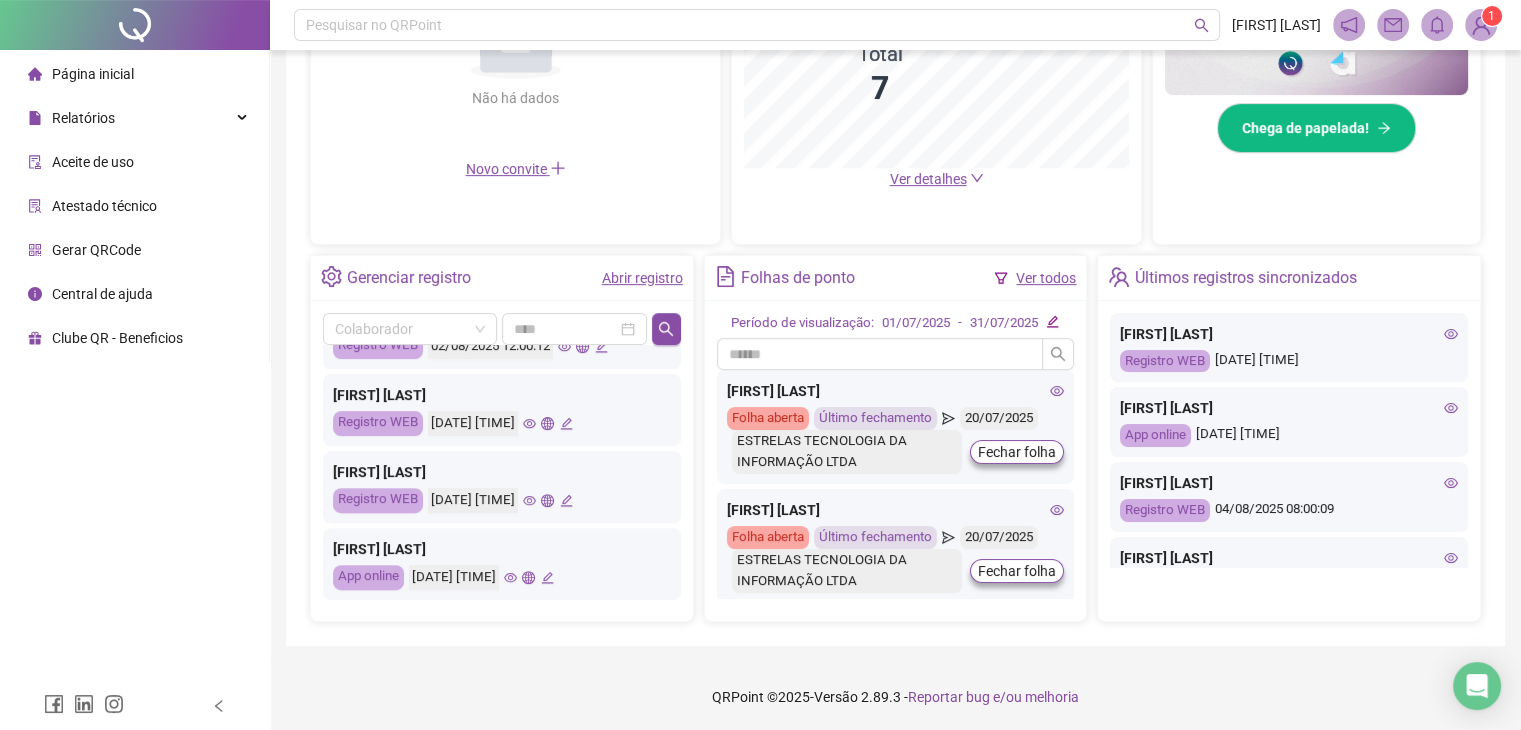 click 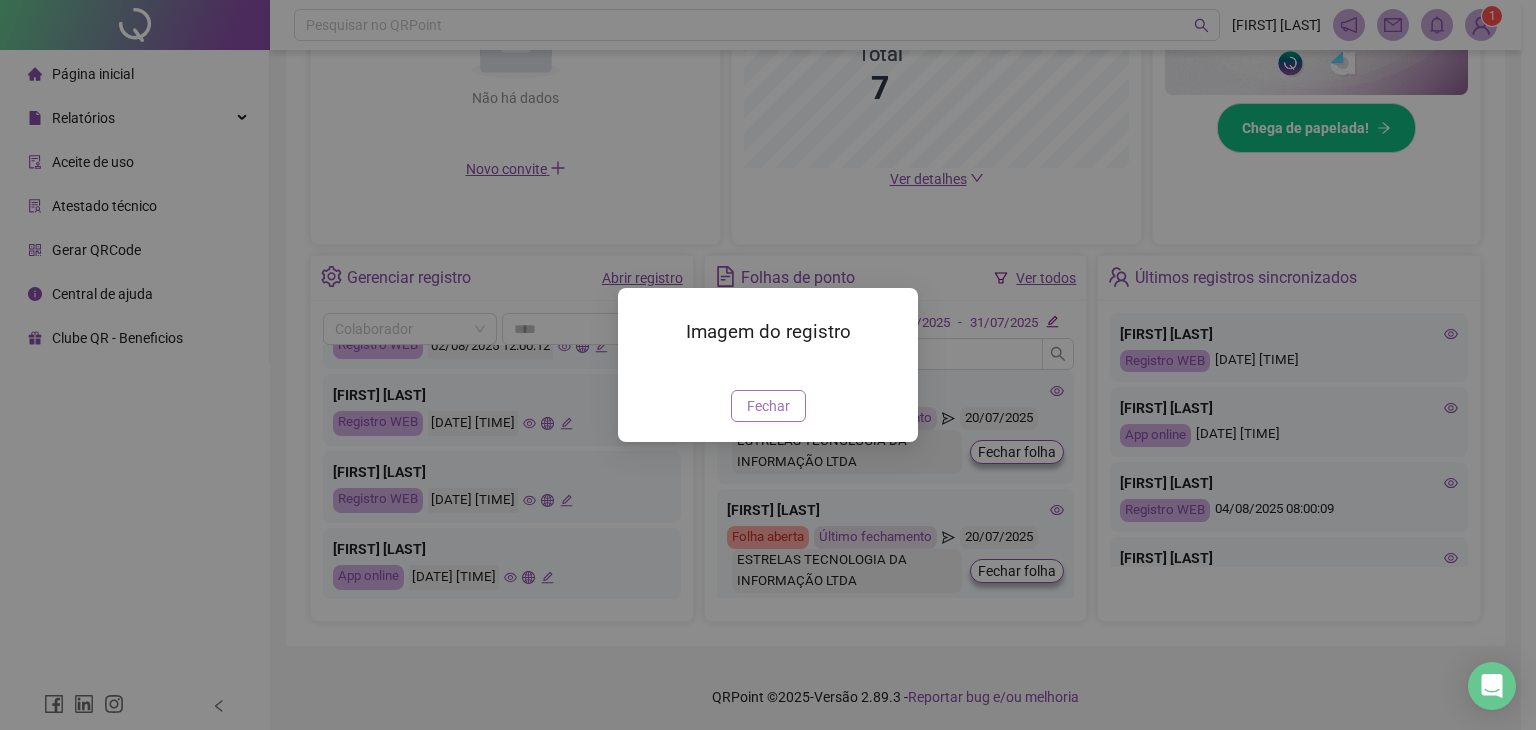 click on "Fechar" at bounding box center (768, 406) 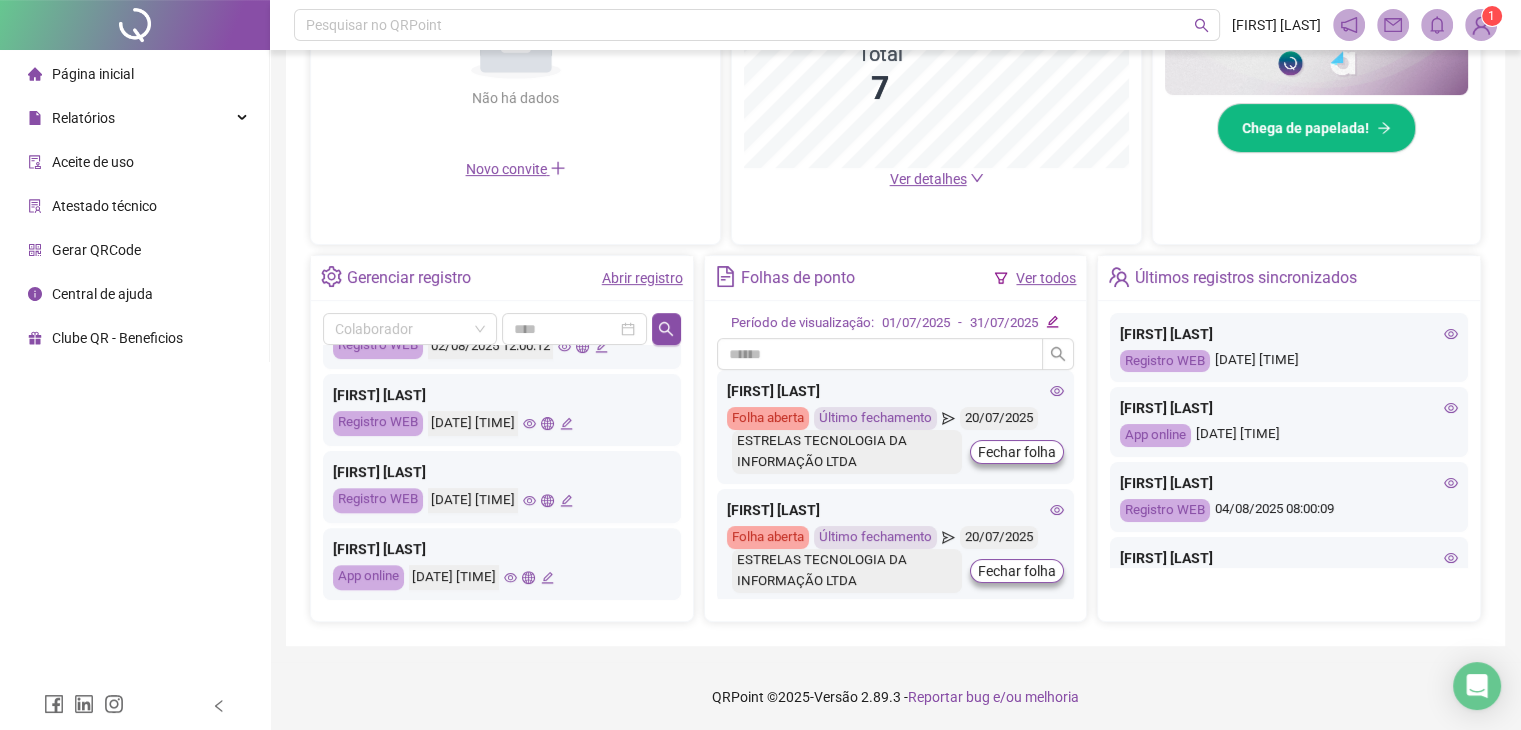 click 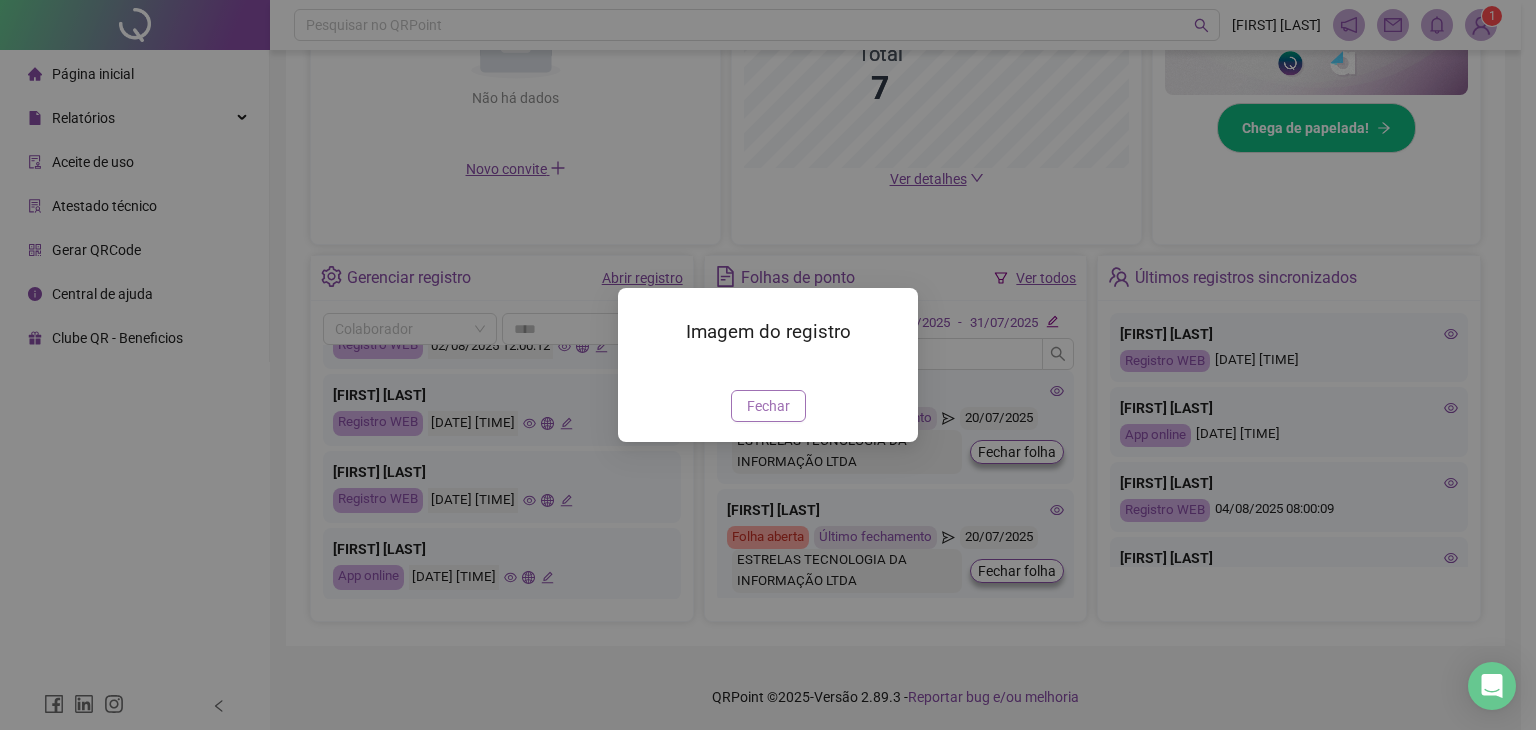 click on "Fechar" at bounding box center (768, 406) 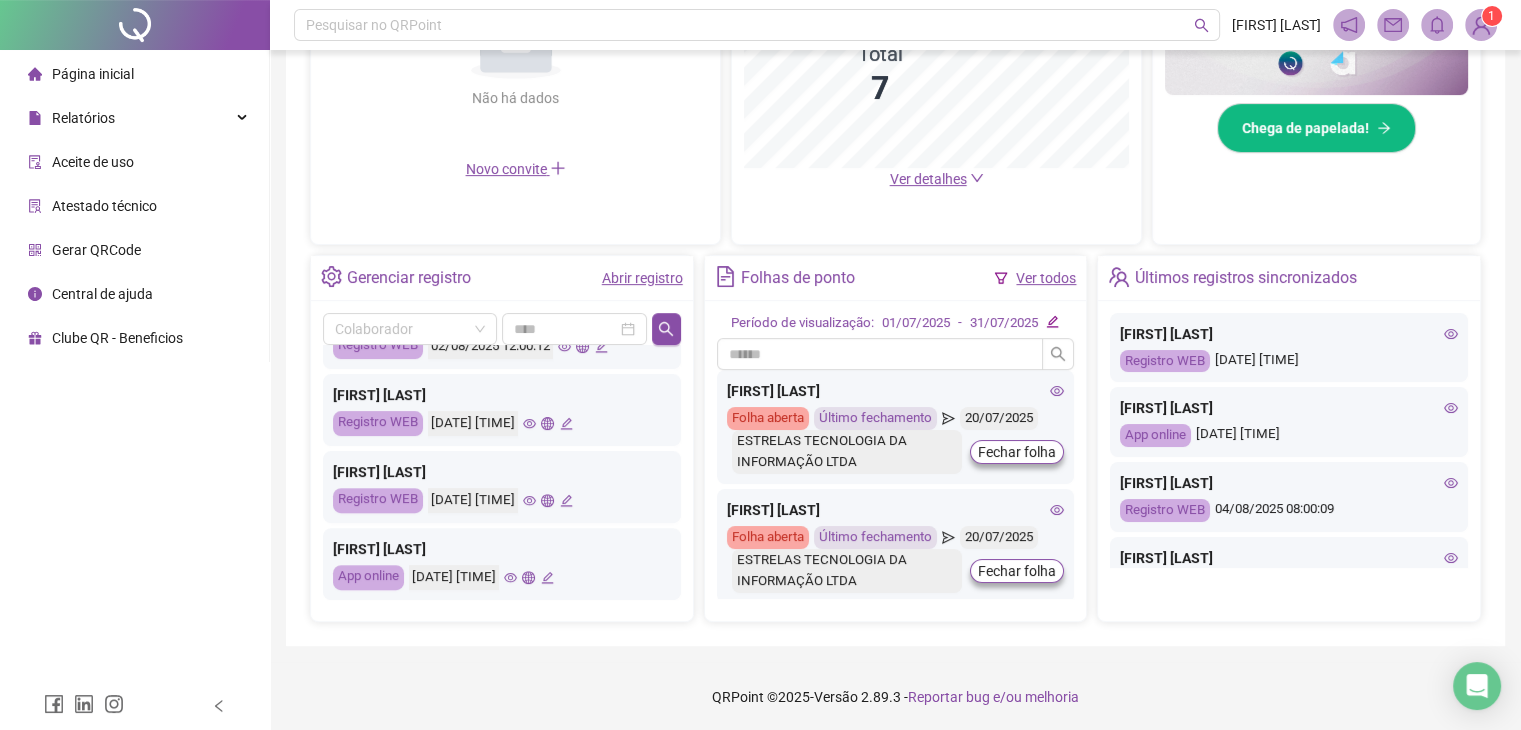 click 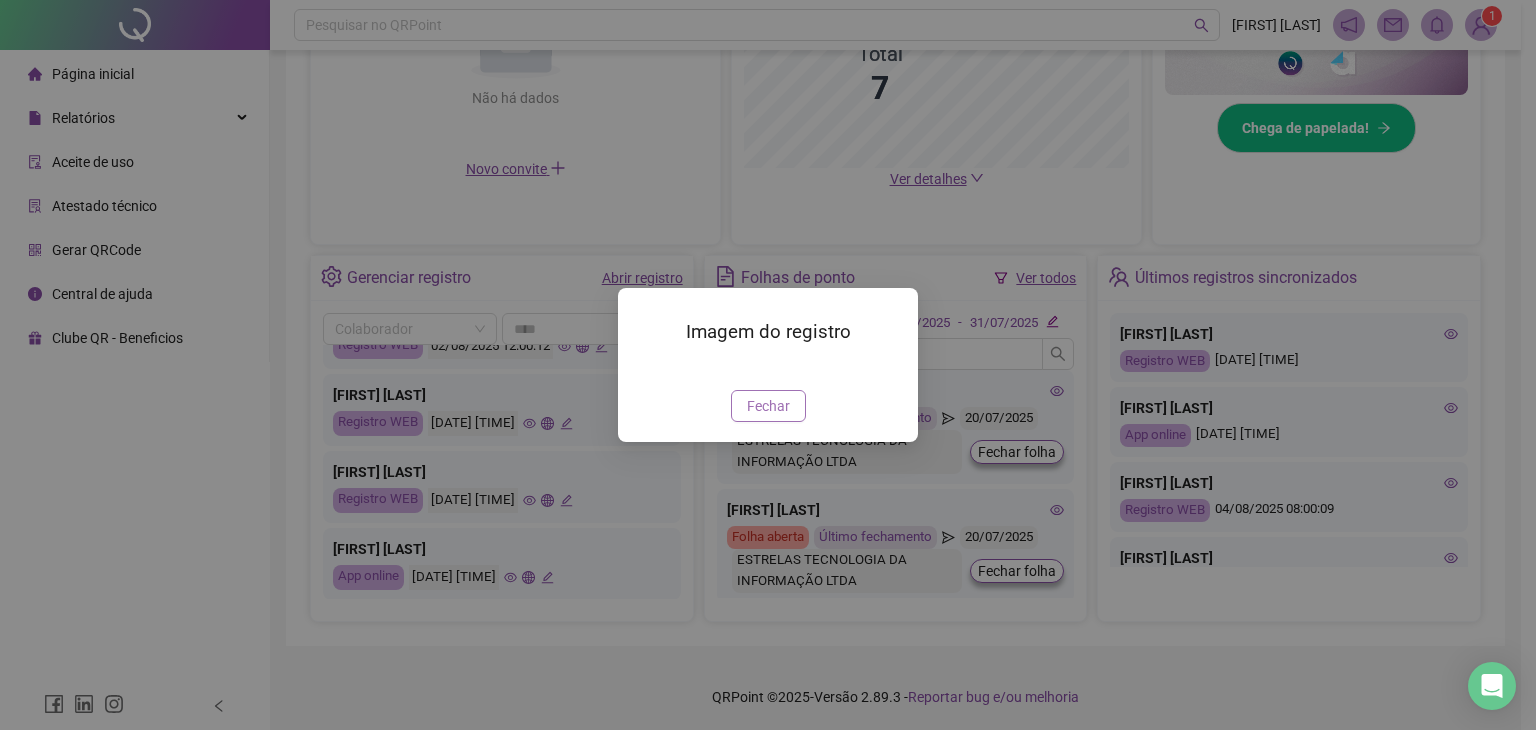 click on "Fechar" at bounding box center (768, 406) 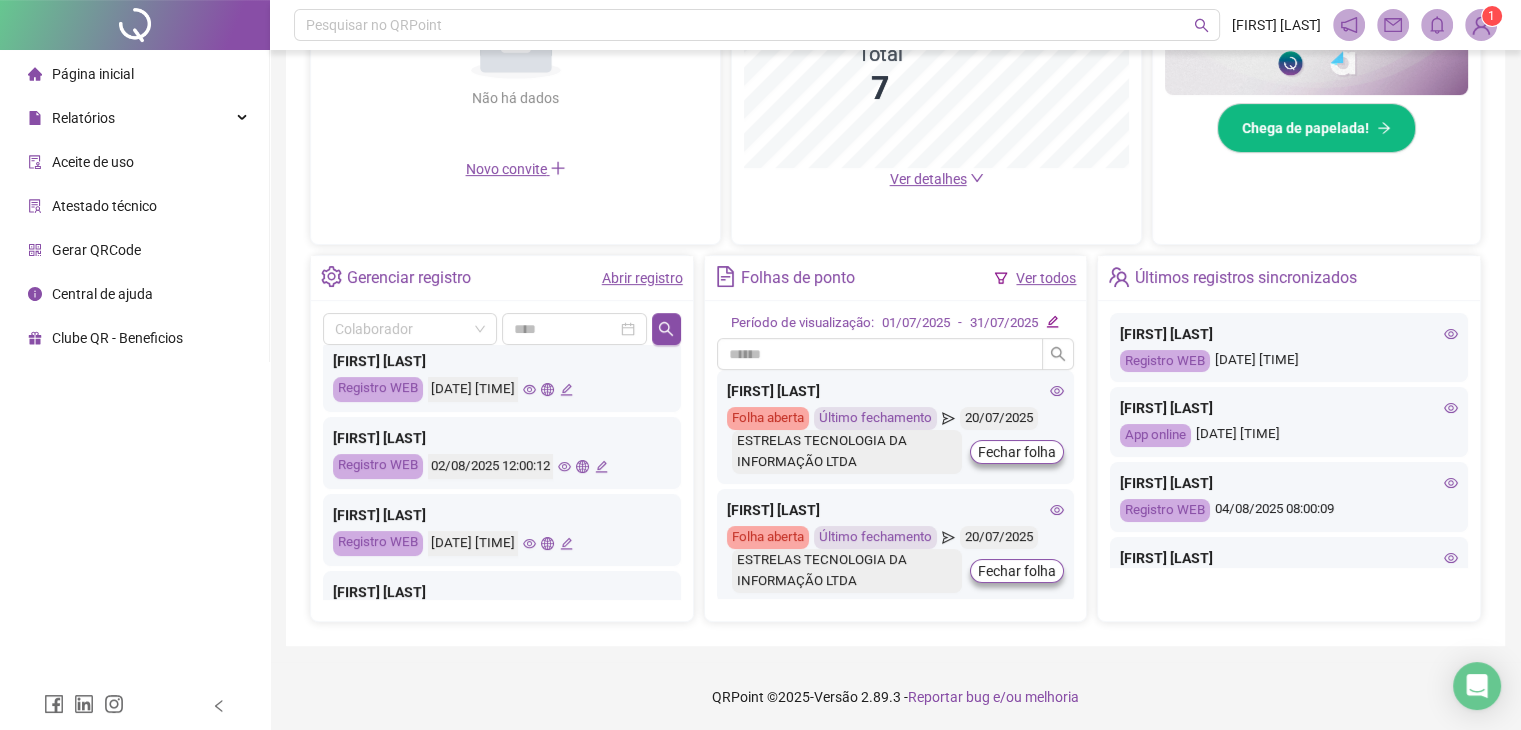 scroll, scrollTop: 780, scrollLeft: 0, axis: vertical 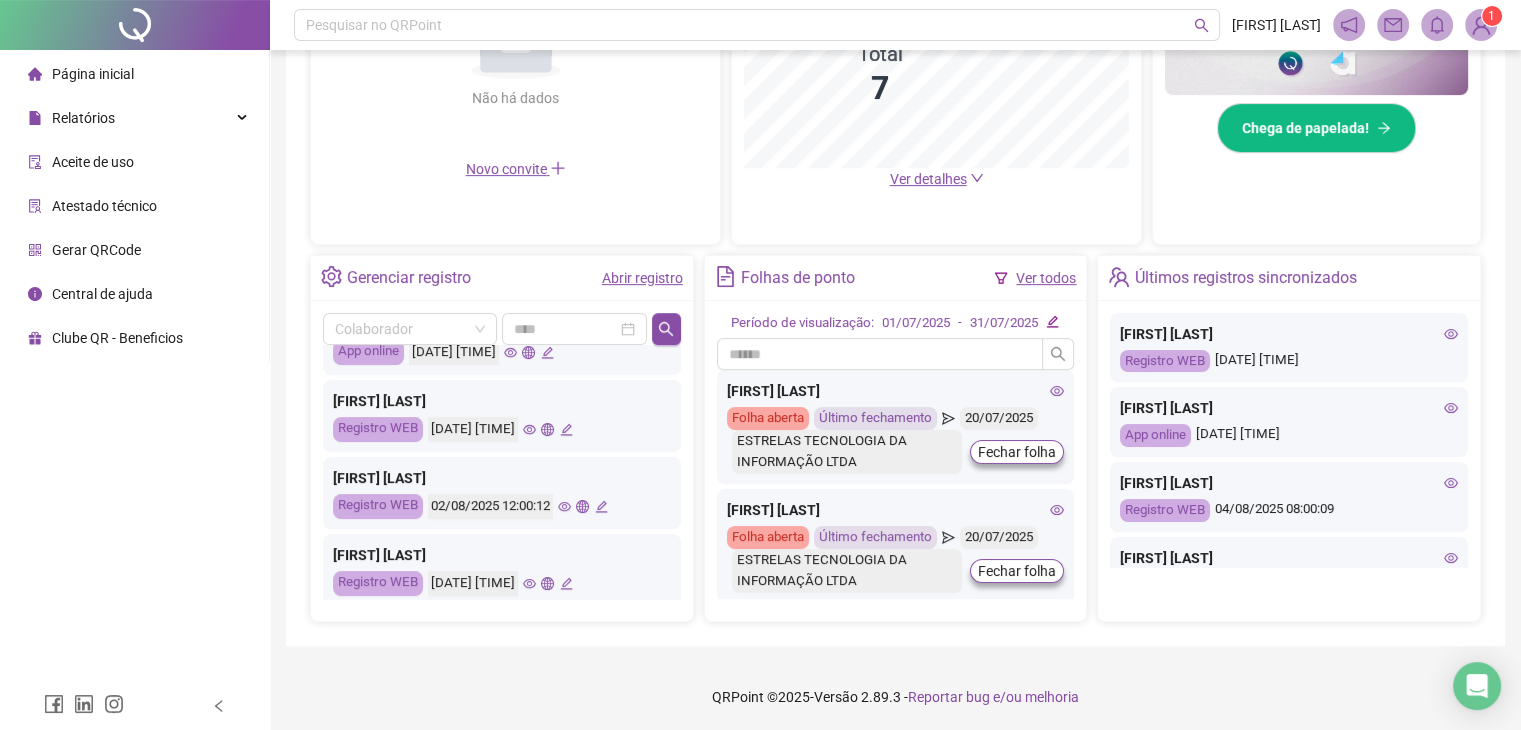 click 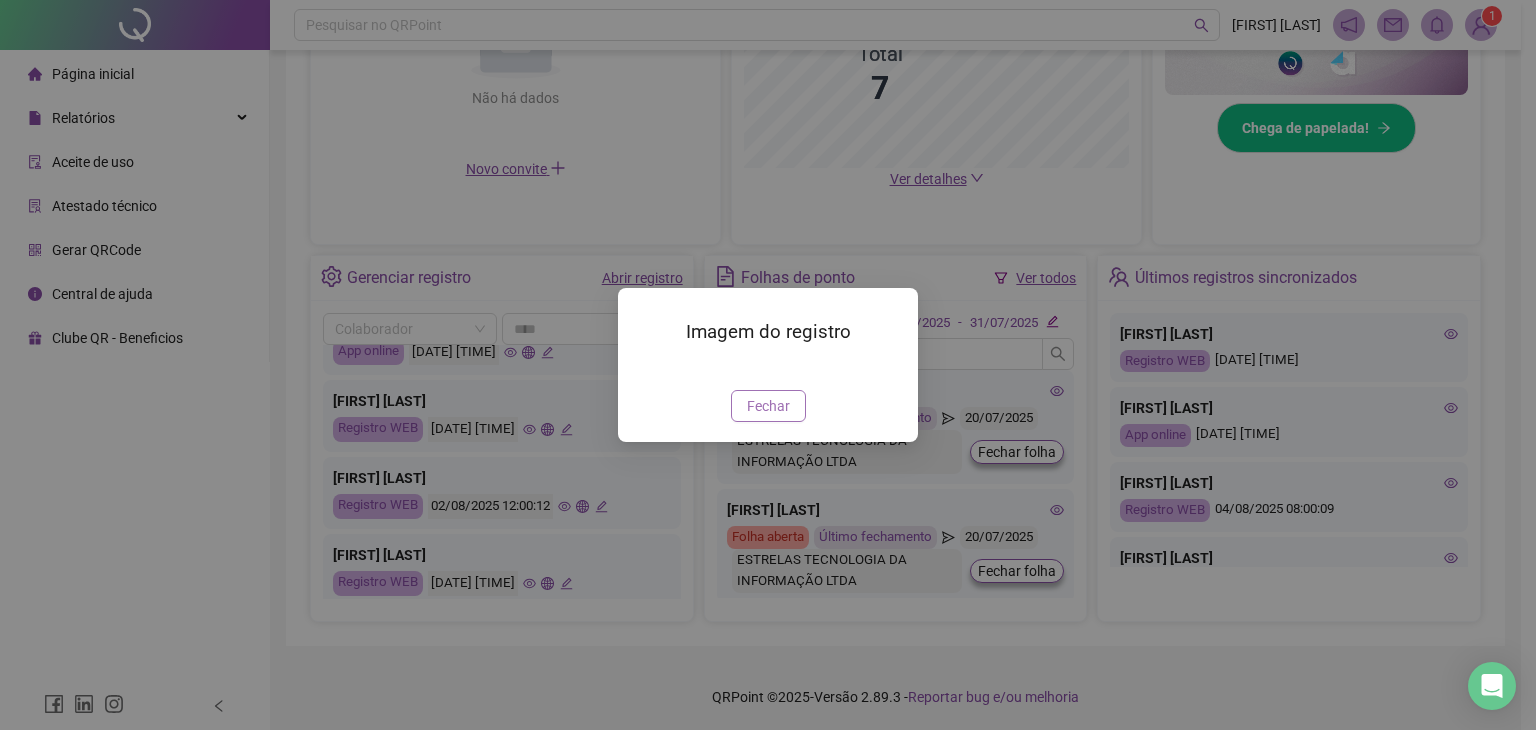 click on "Fechar" at bounding box center (768, 406) 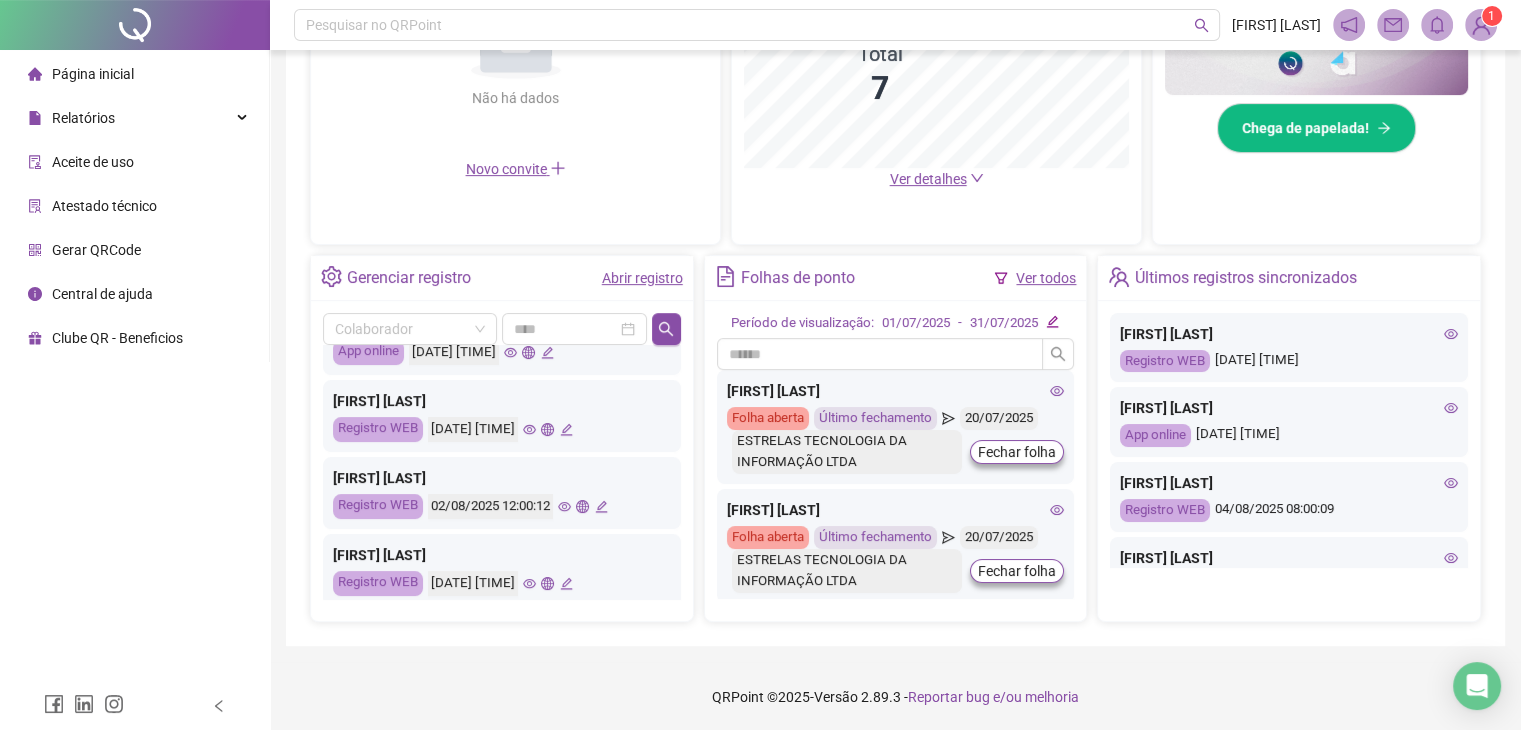 click 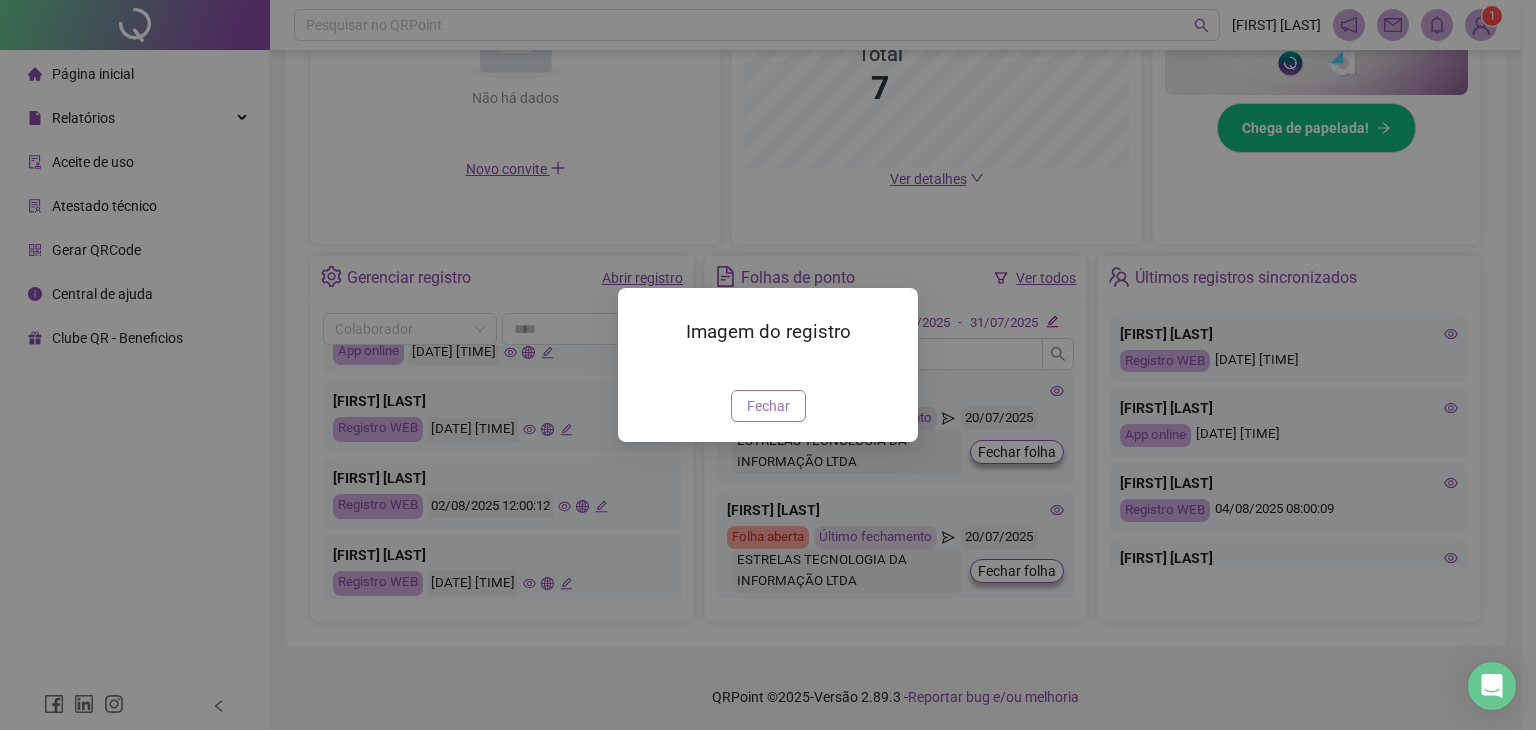 click on "Fechar" at bounding box center (768, 406) 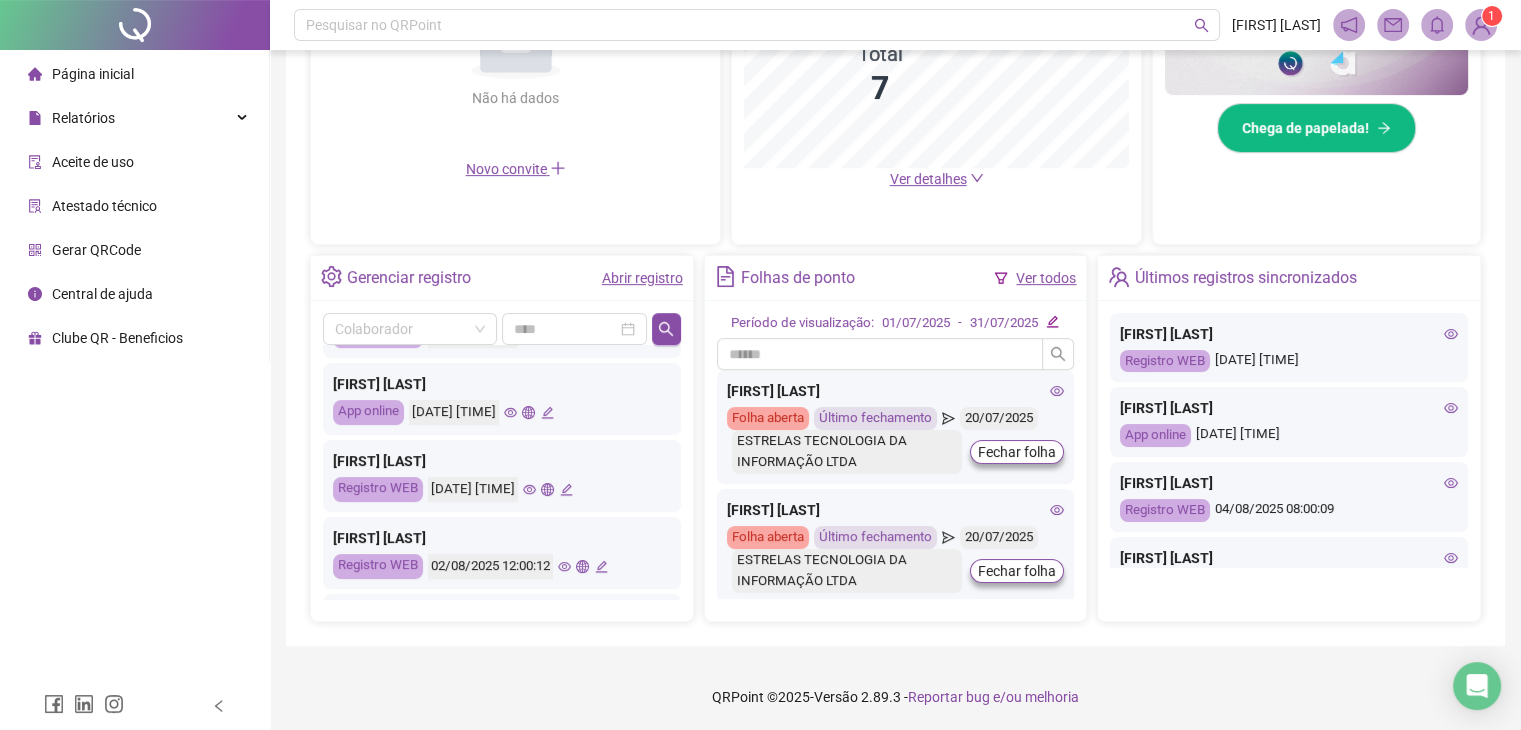 scroll, scrollTop: 700, scrollLeft: 0, axis: vertical 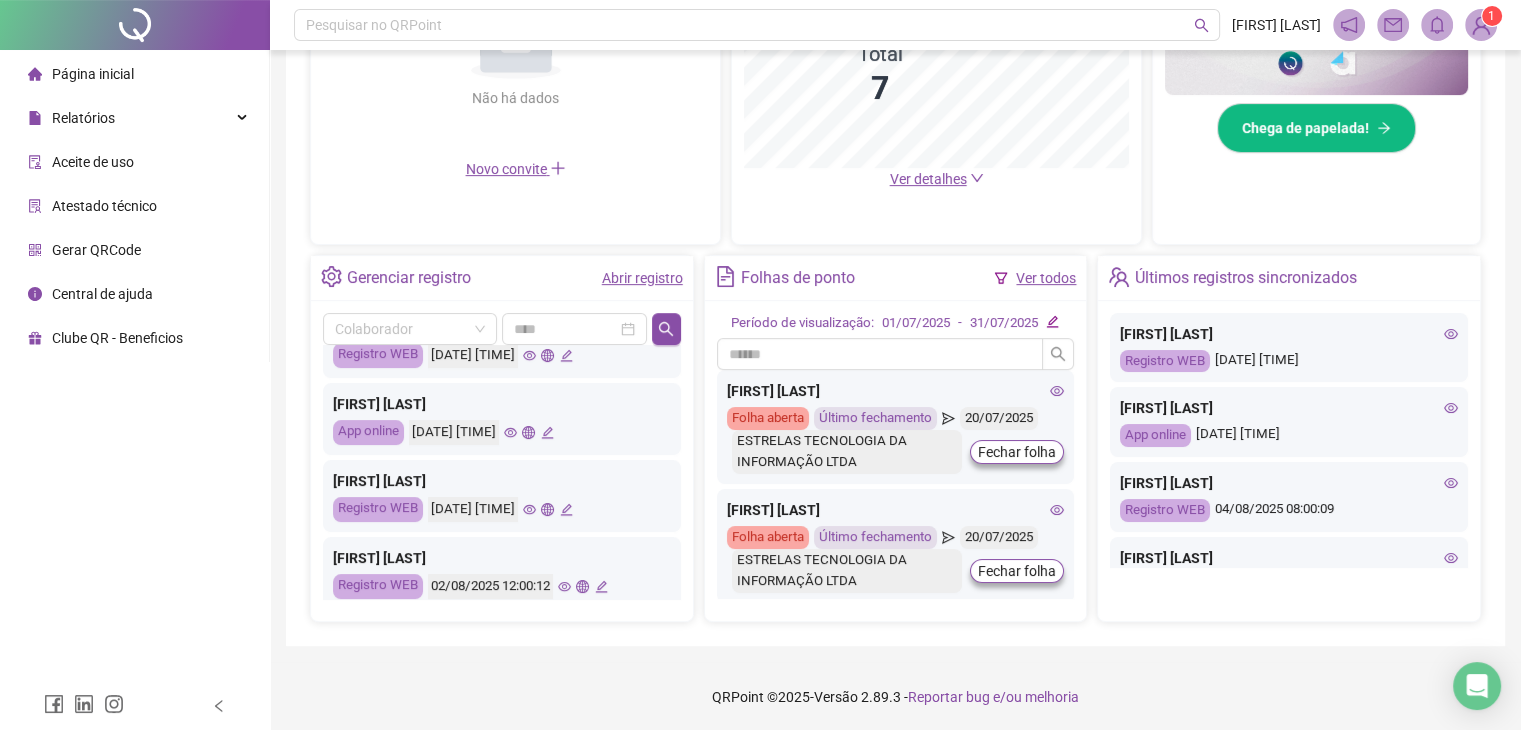 click 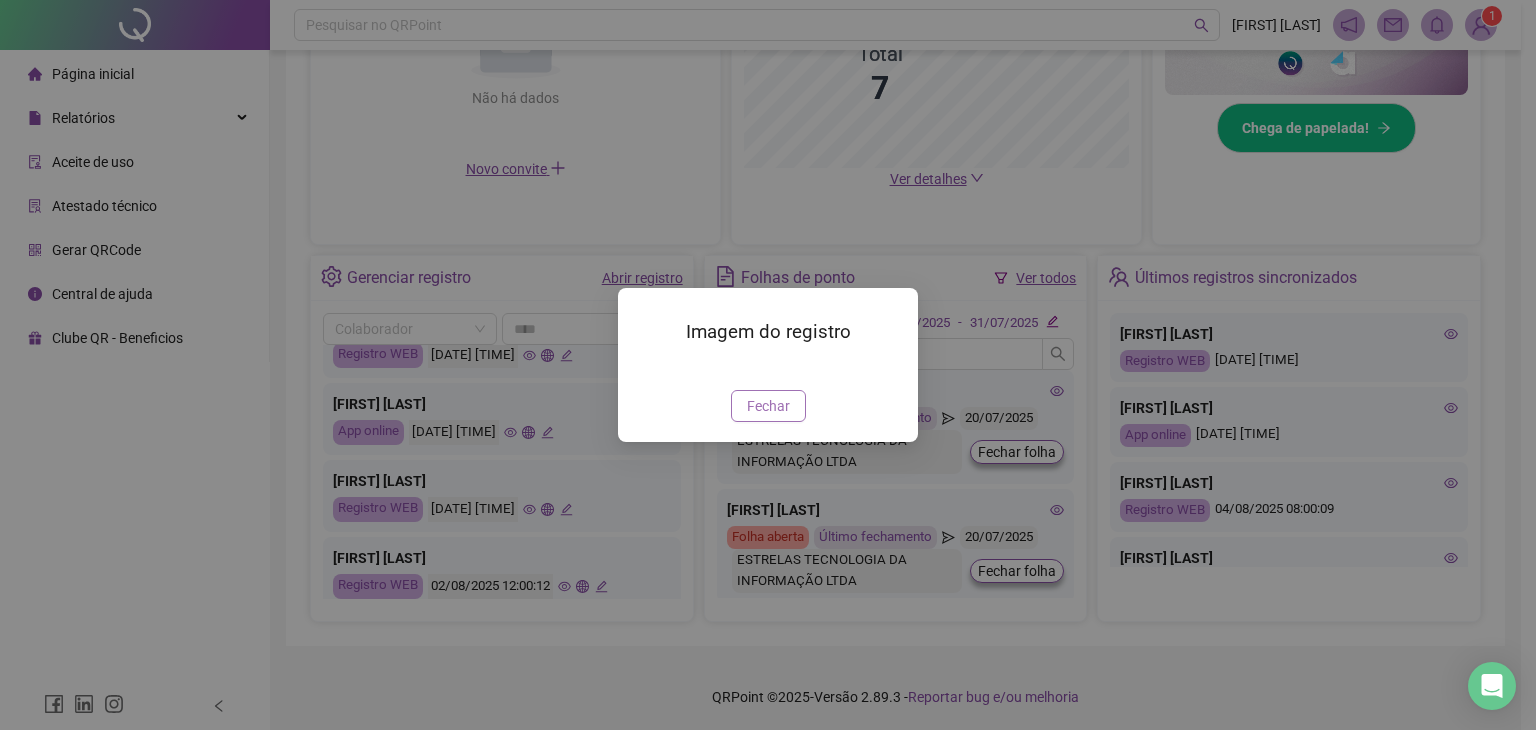 click on "Fechar" at bounding box center [768, 406] 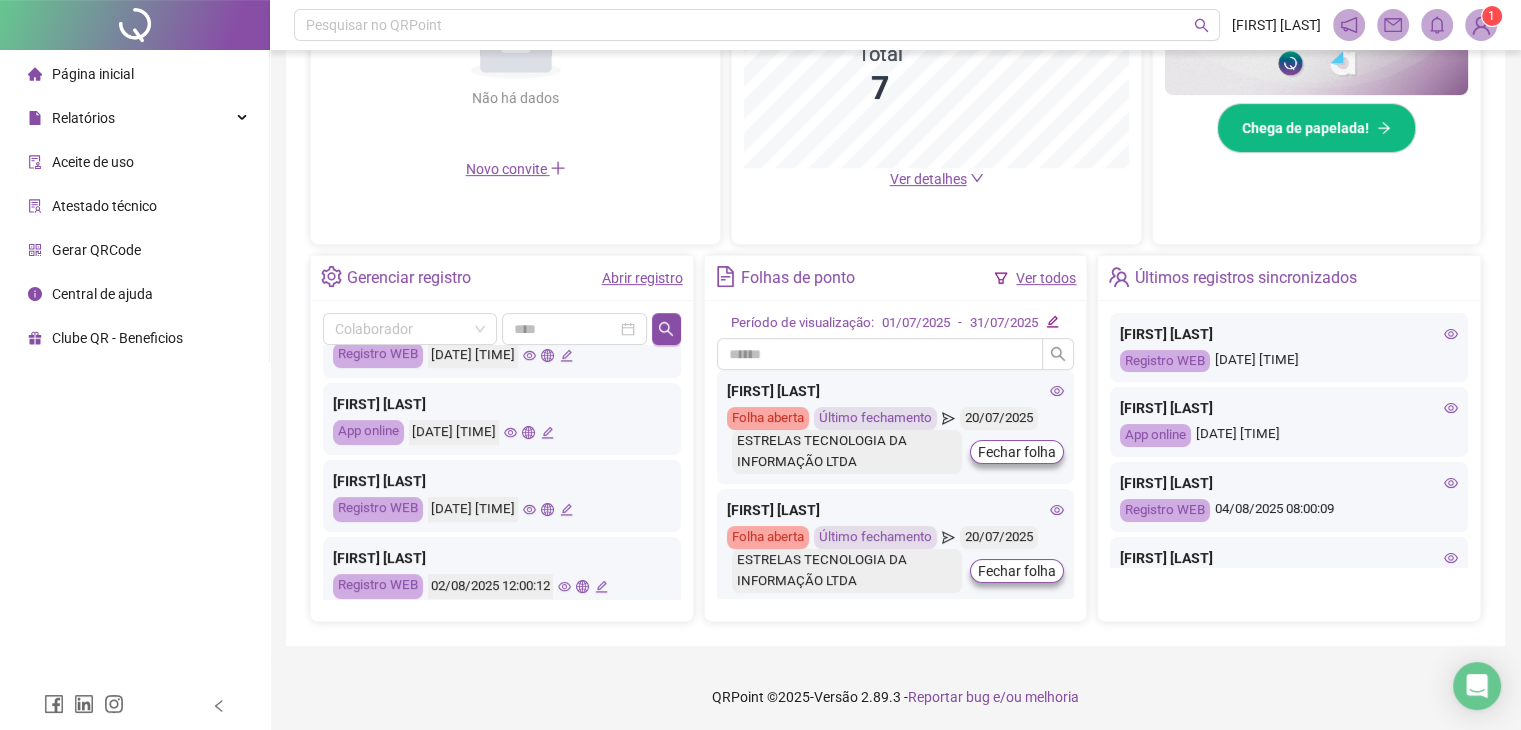 scroll, scrollTop: 660, scrollLeft: 0, axis: vertical 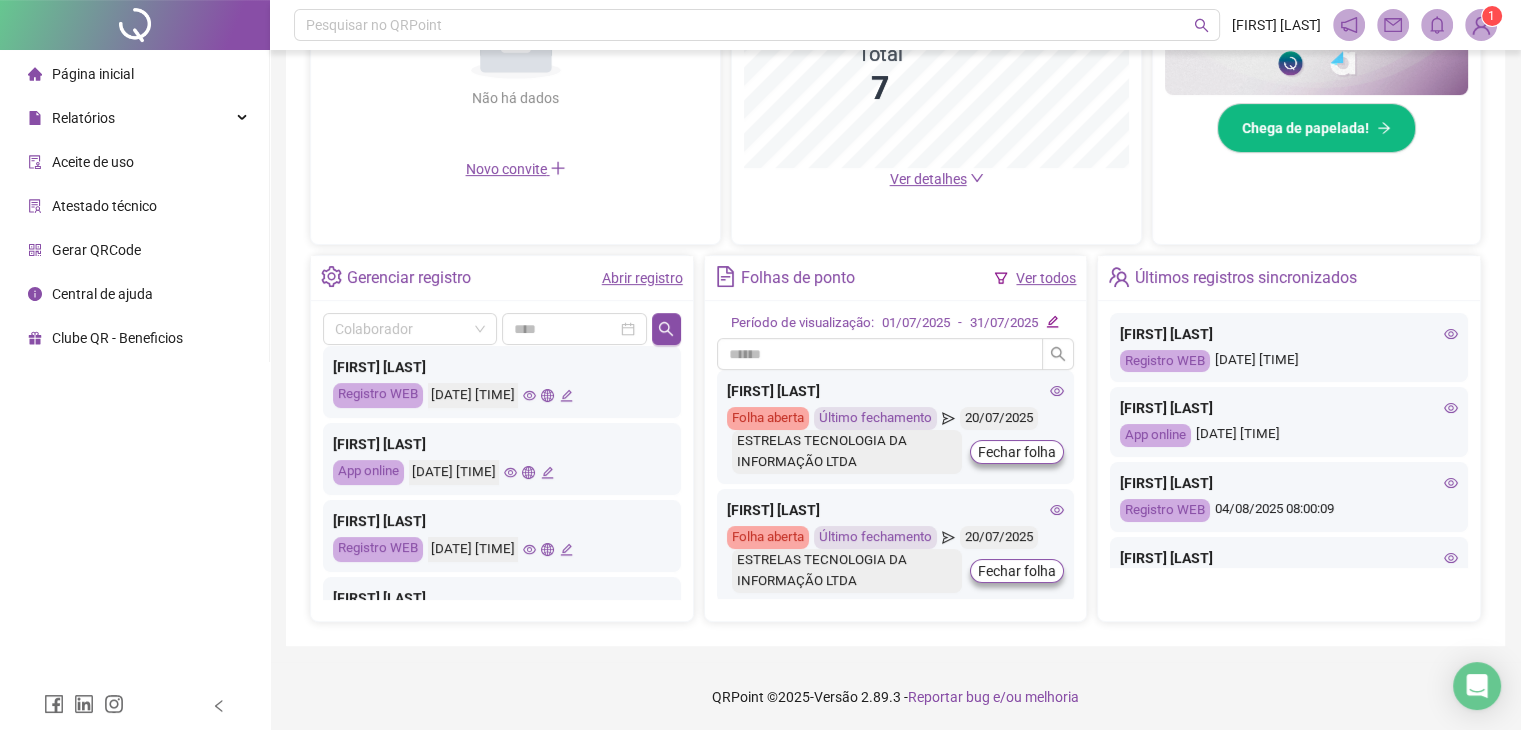 click 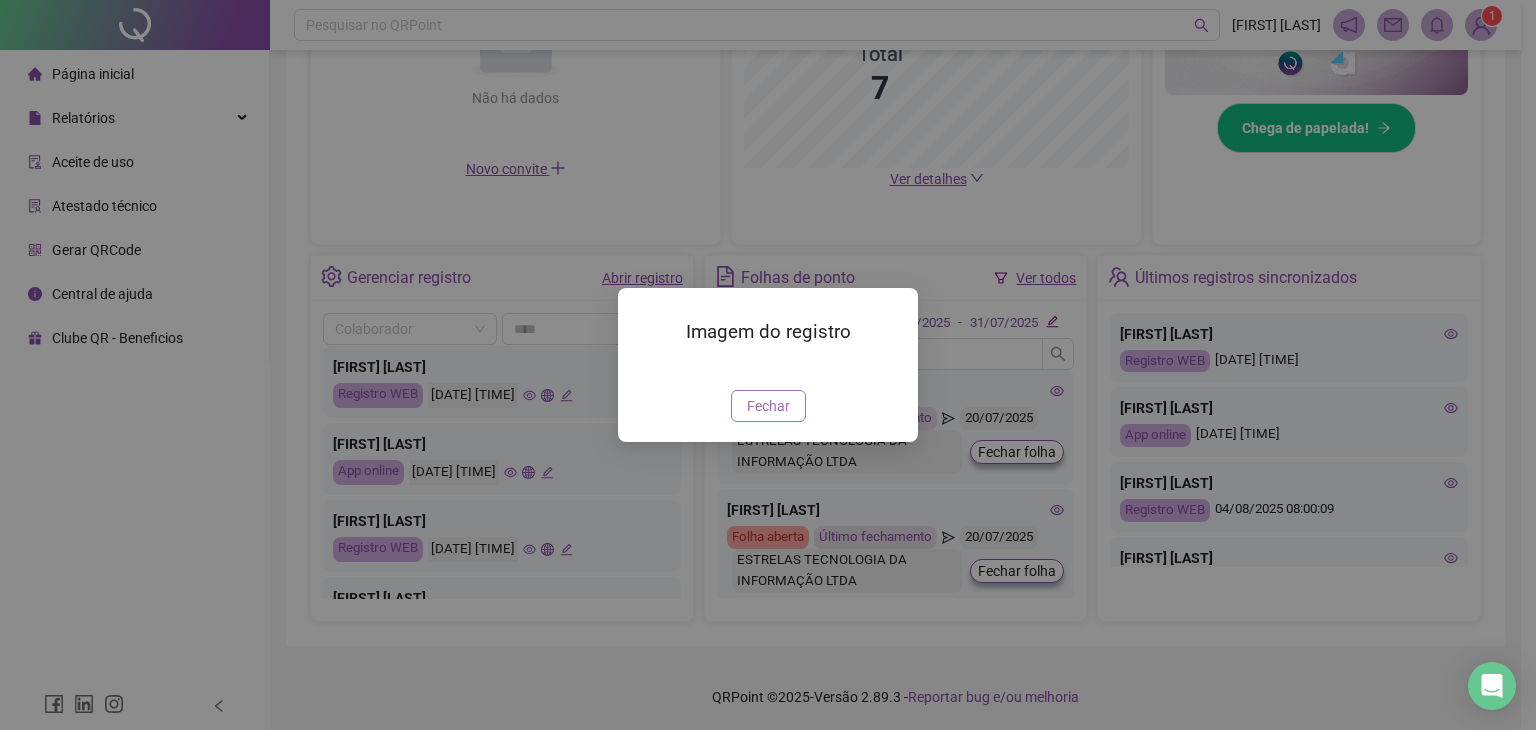 click on "Fechar" at bounding box center [768, 406] 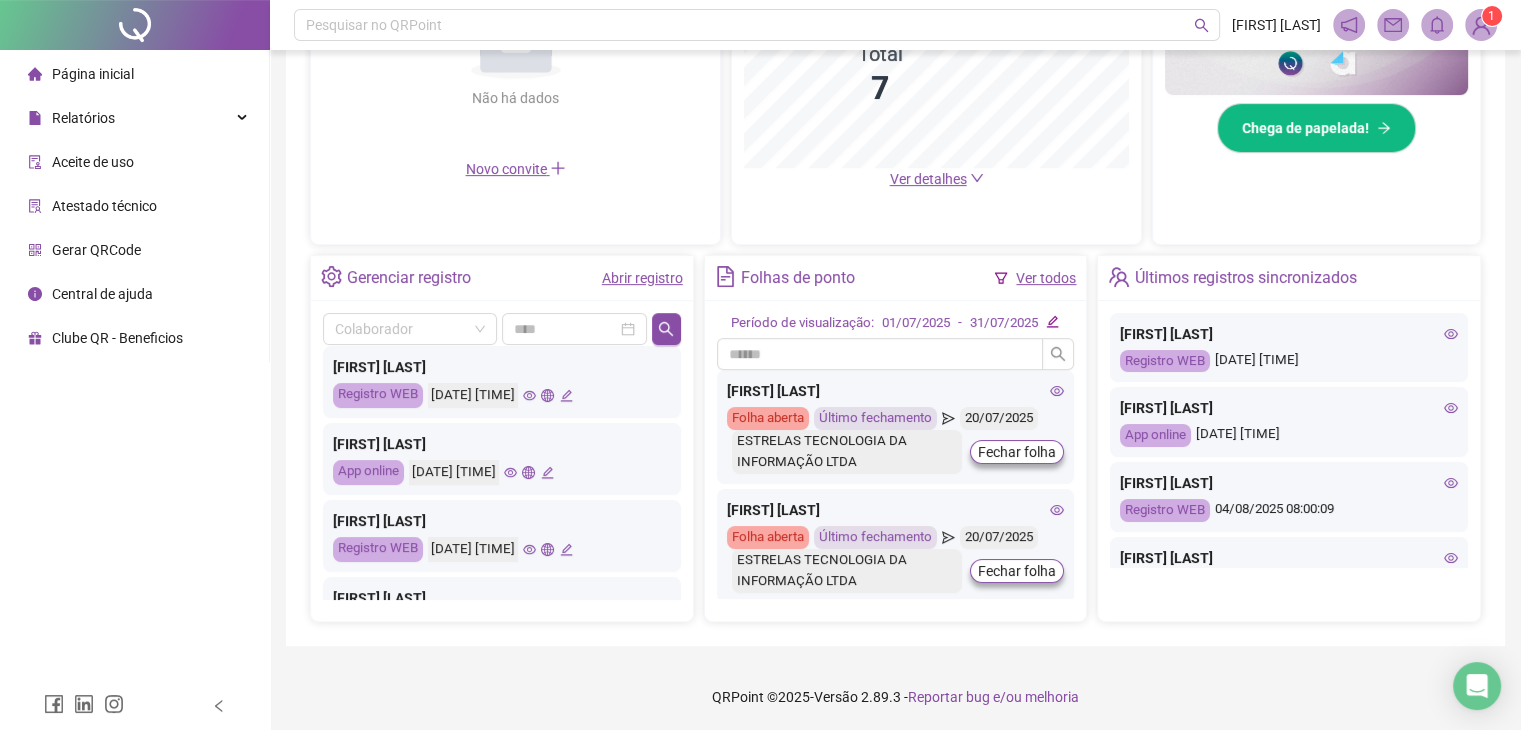 click 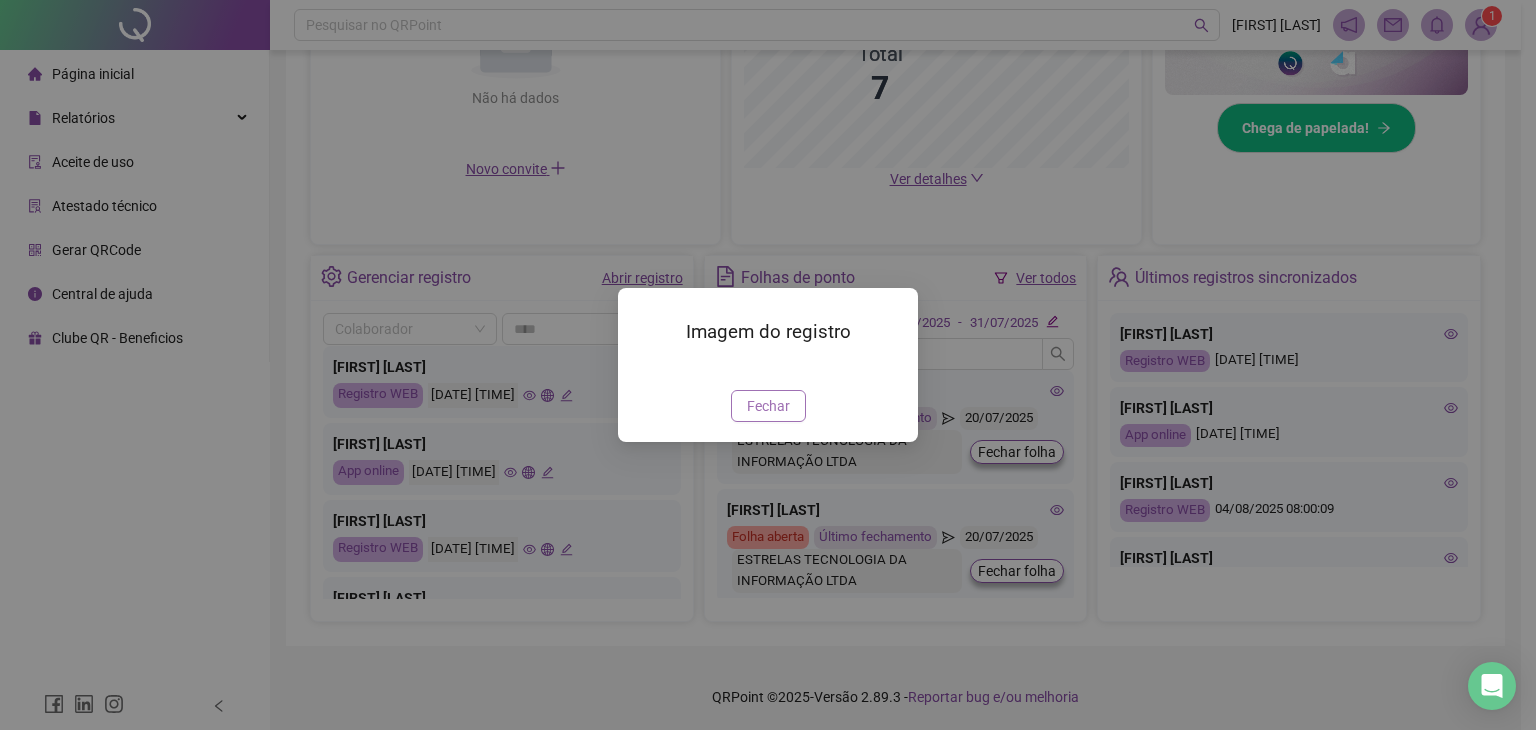 click on "Fechar" at bounding box center [768, 406] 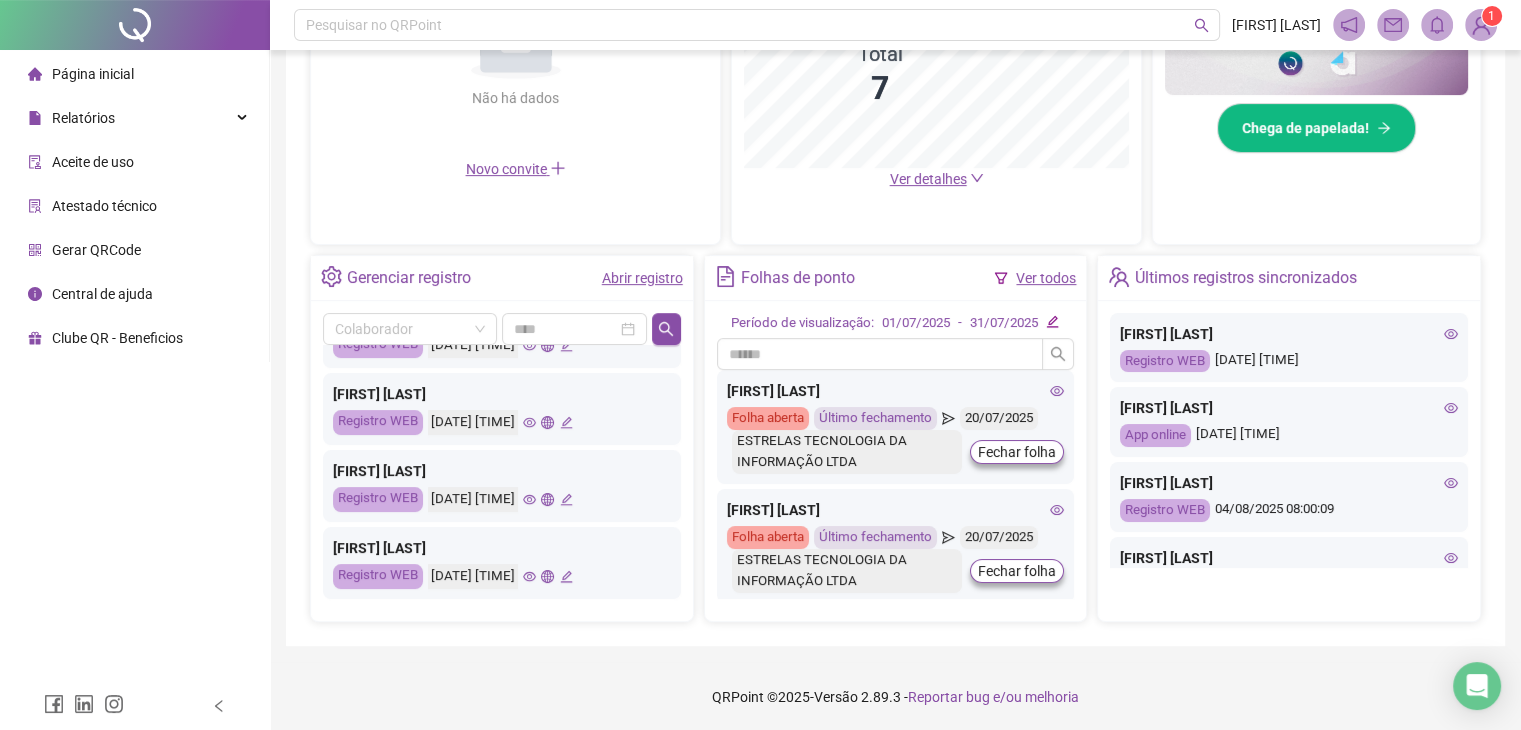 scroll, scrollTop: 460, scrollLeft: 0, axis: vertical 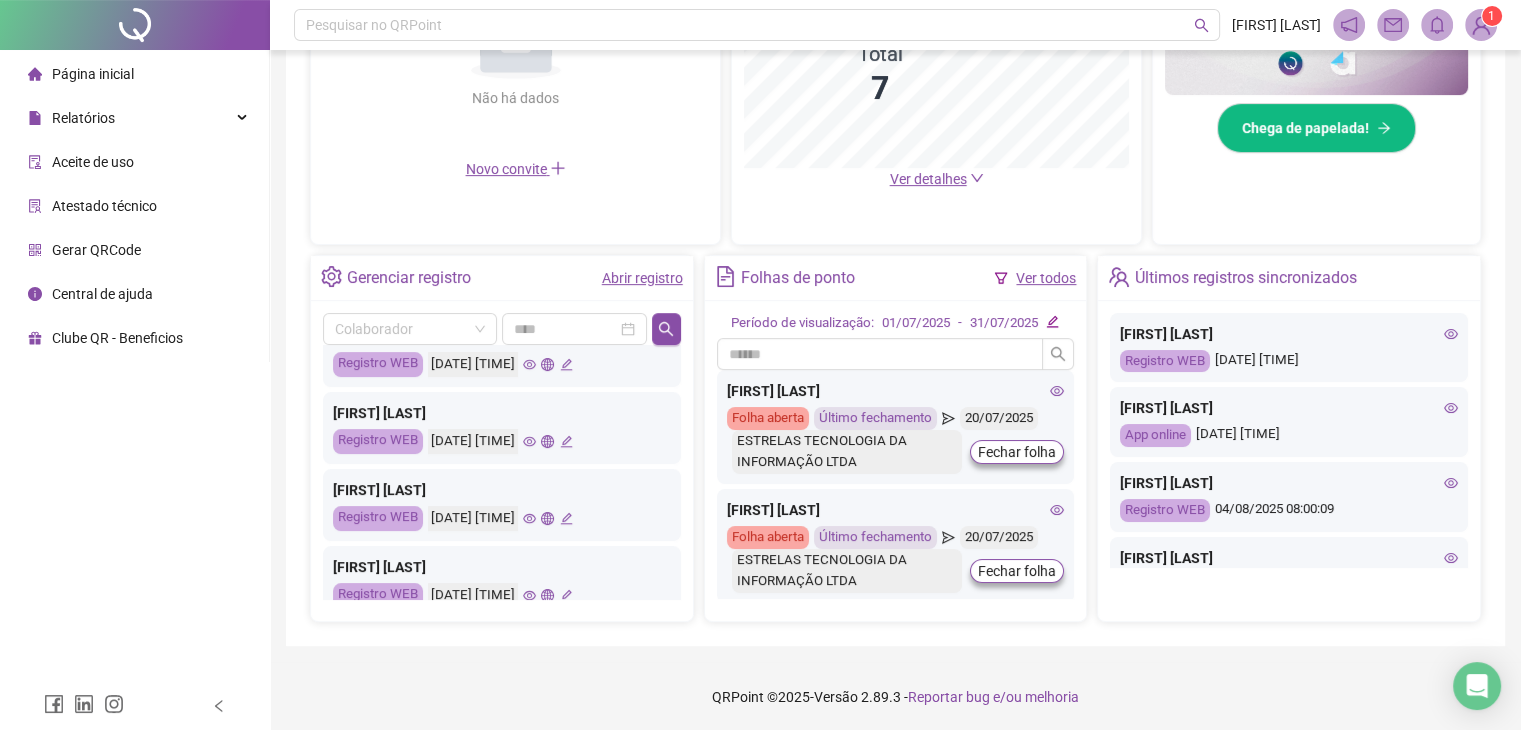 click 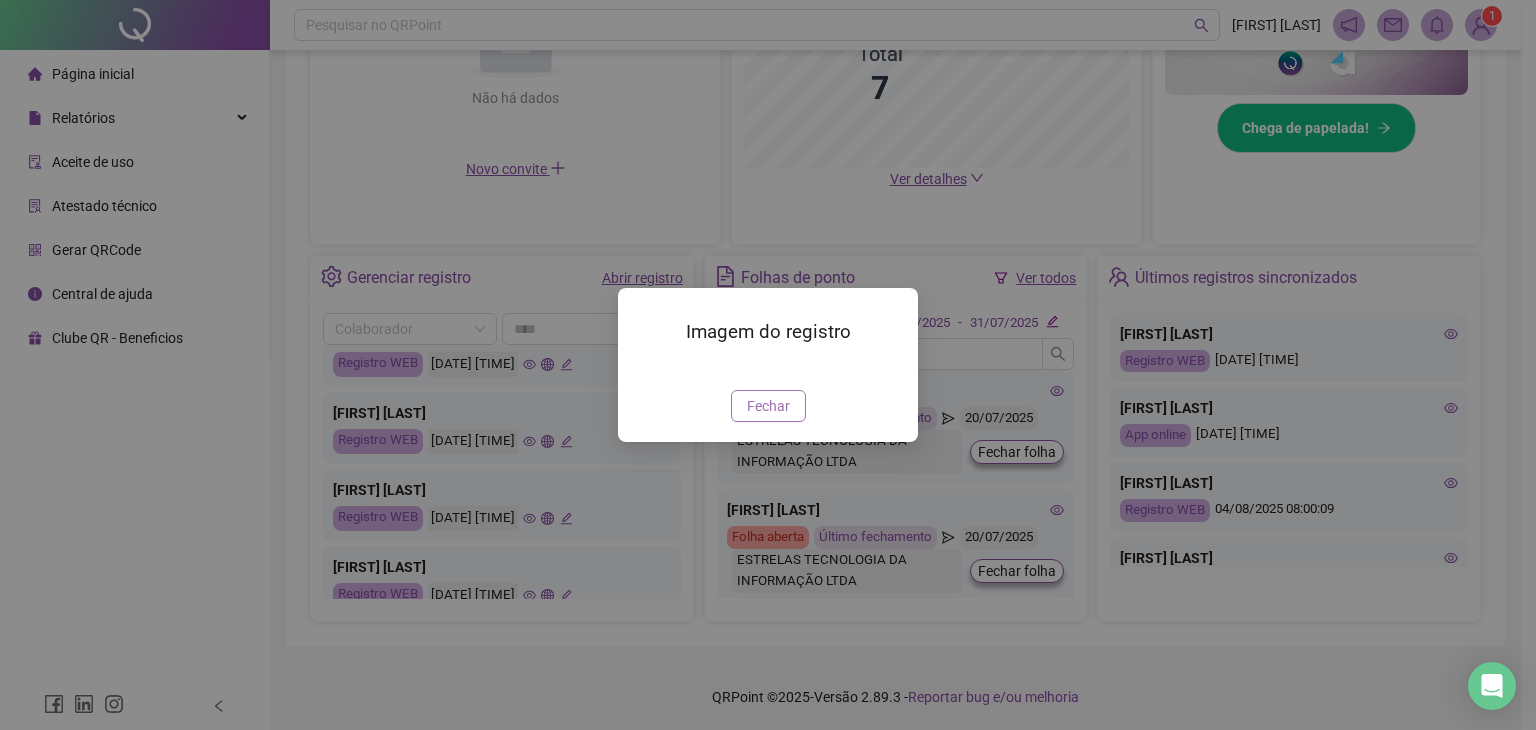 click on "Fechar" at bounding box center (768, 406) 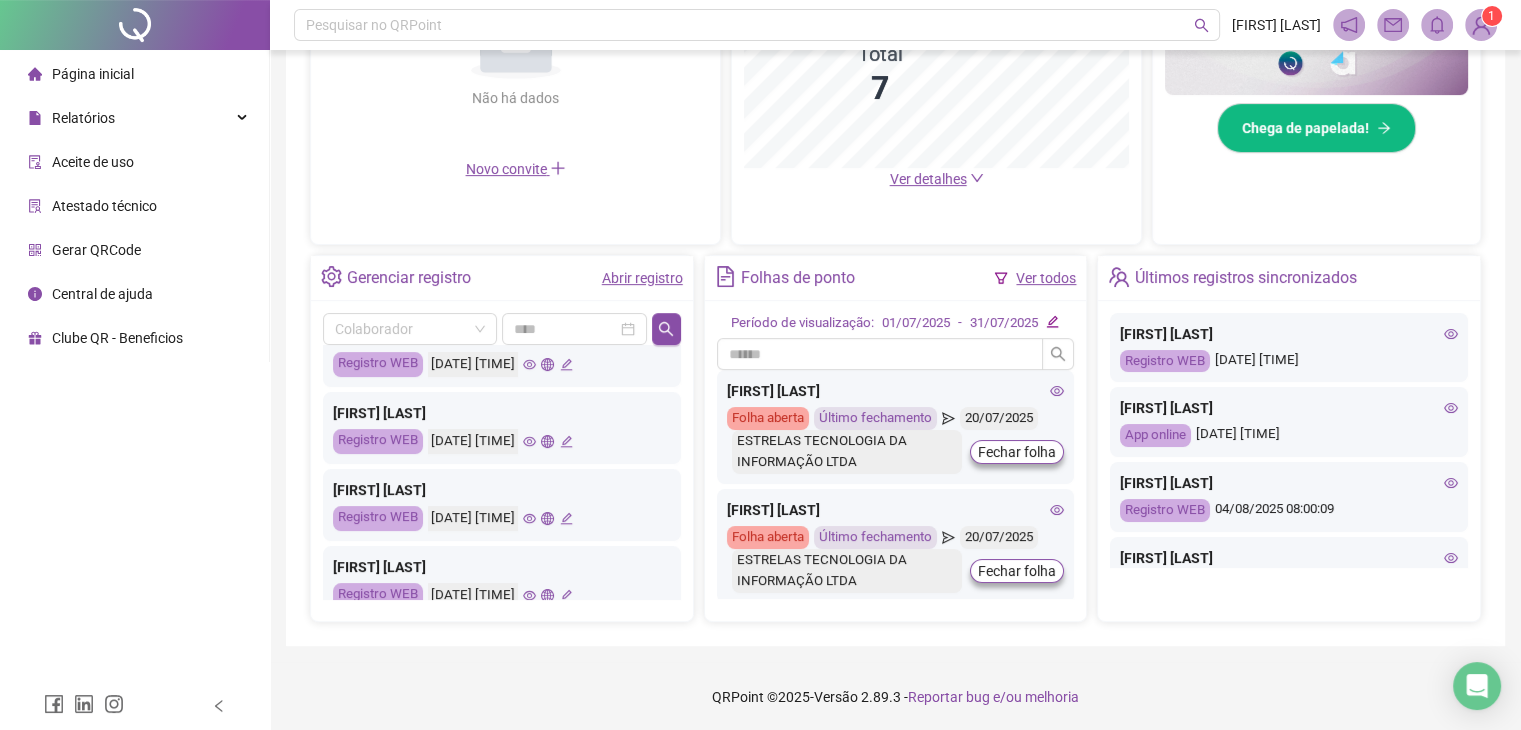 click 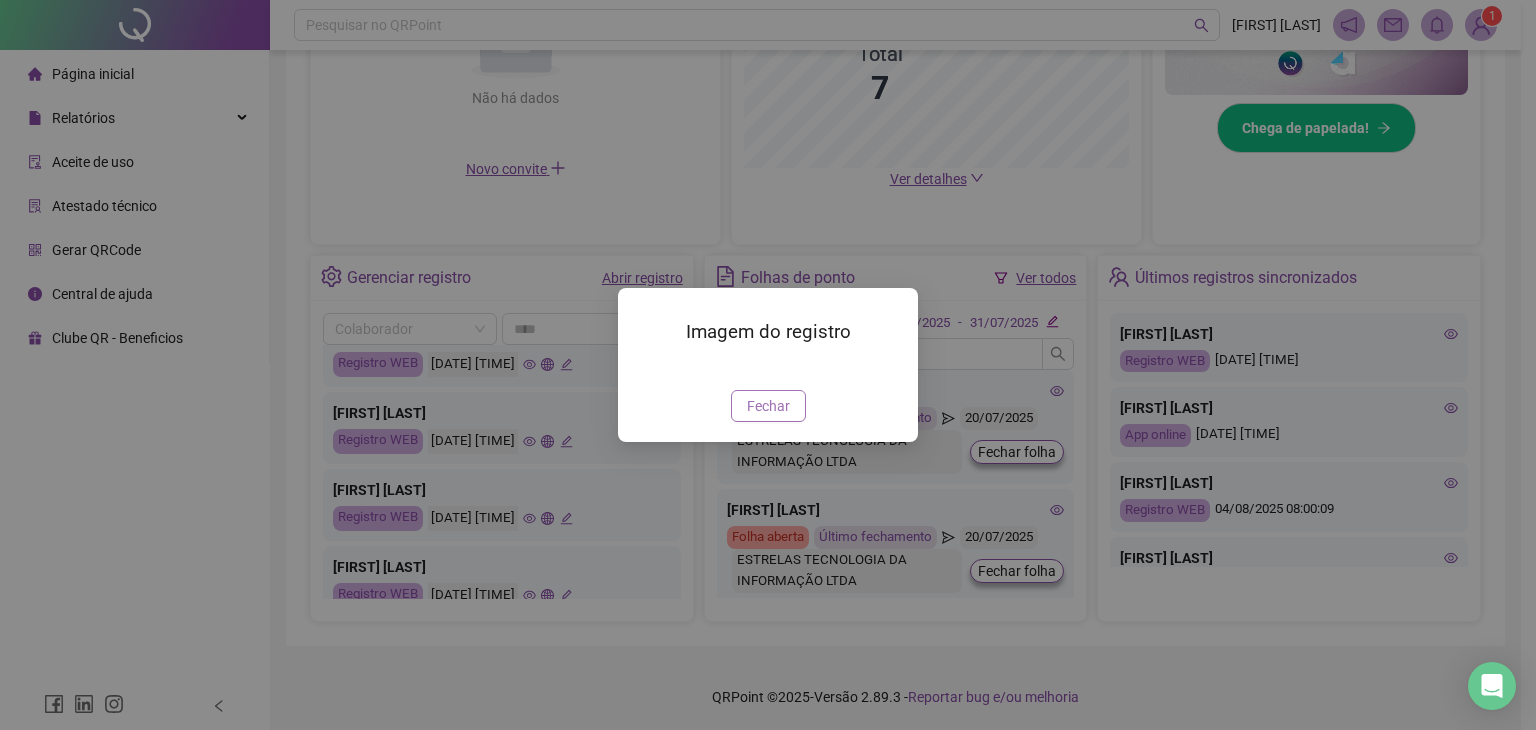 click on "Fechar" at bounding box center [768, 406] 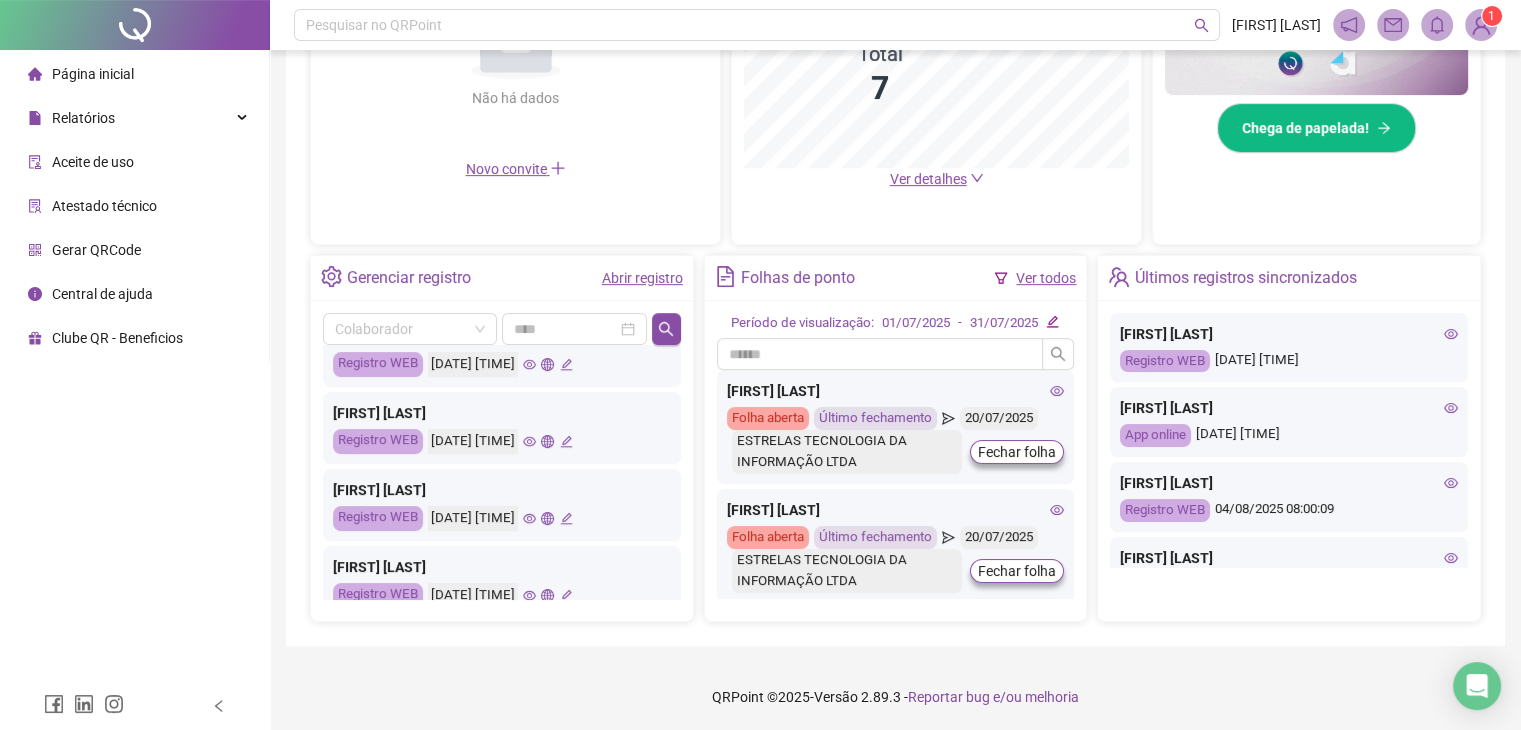 click 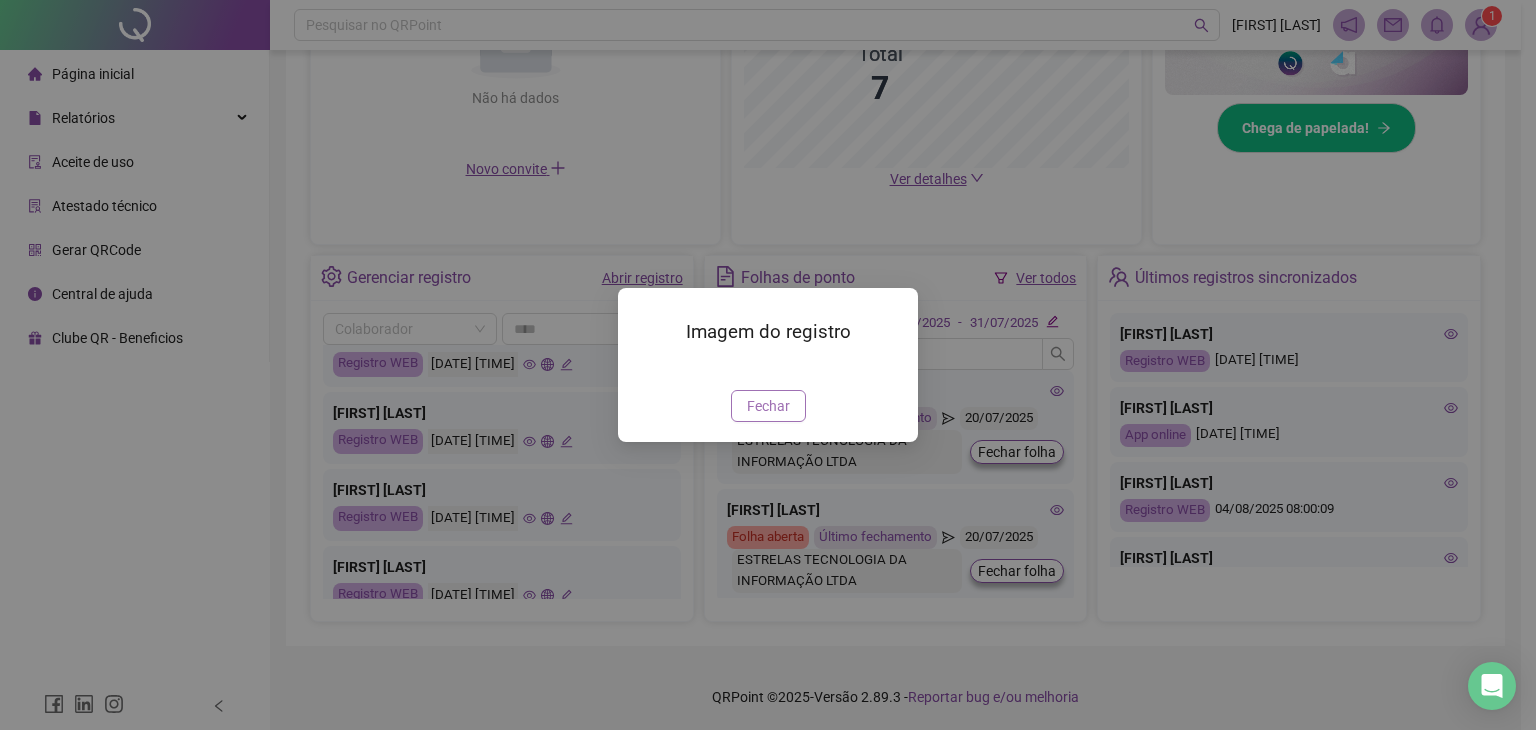 click on "Fechar" at bounding box center (768, 406) 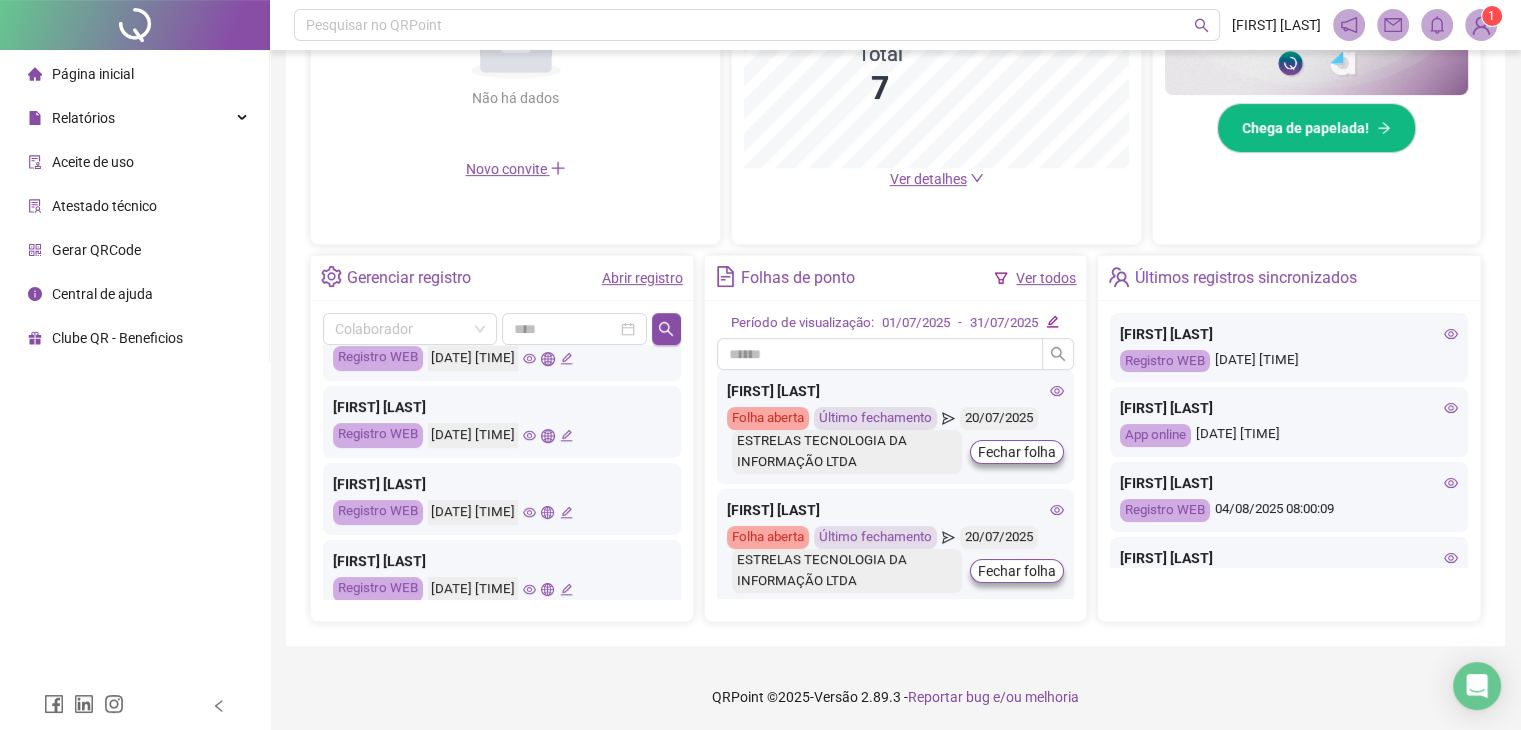 scroll, scrollTop: 300, scrollLeft: 0, axis: vertical 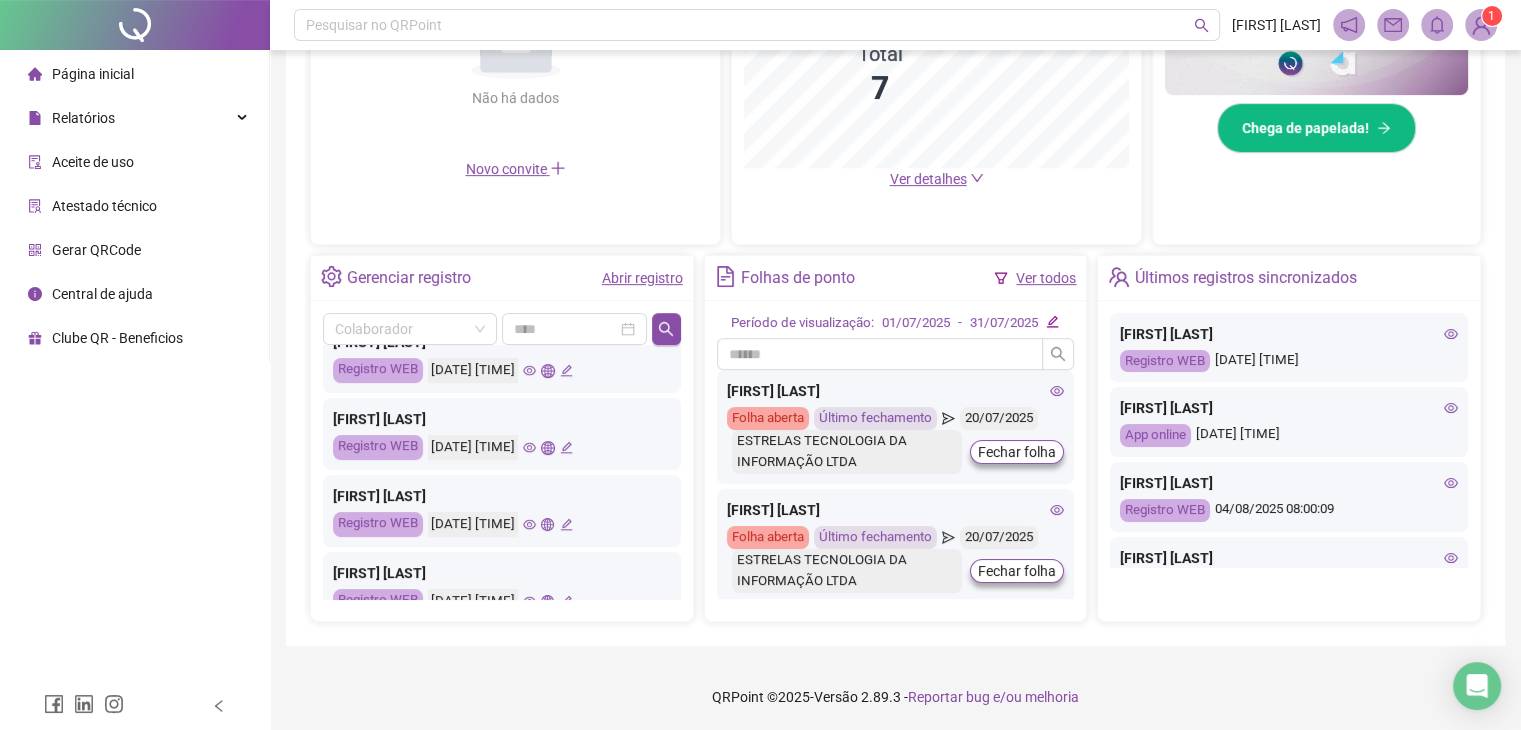 click 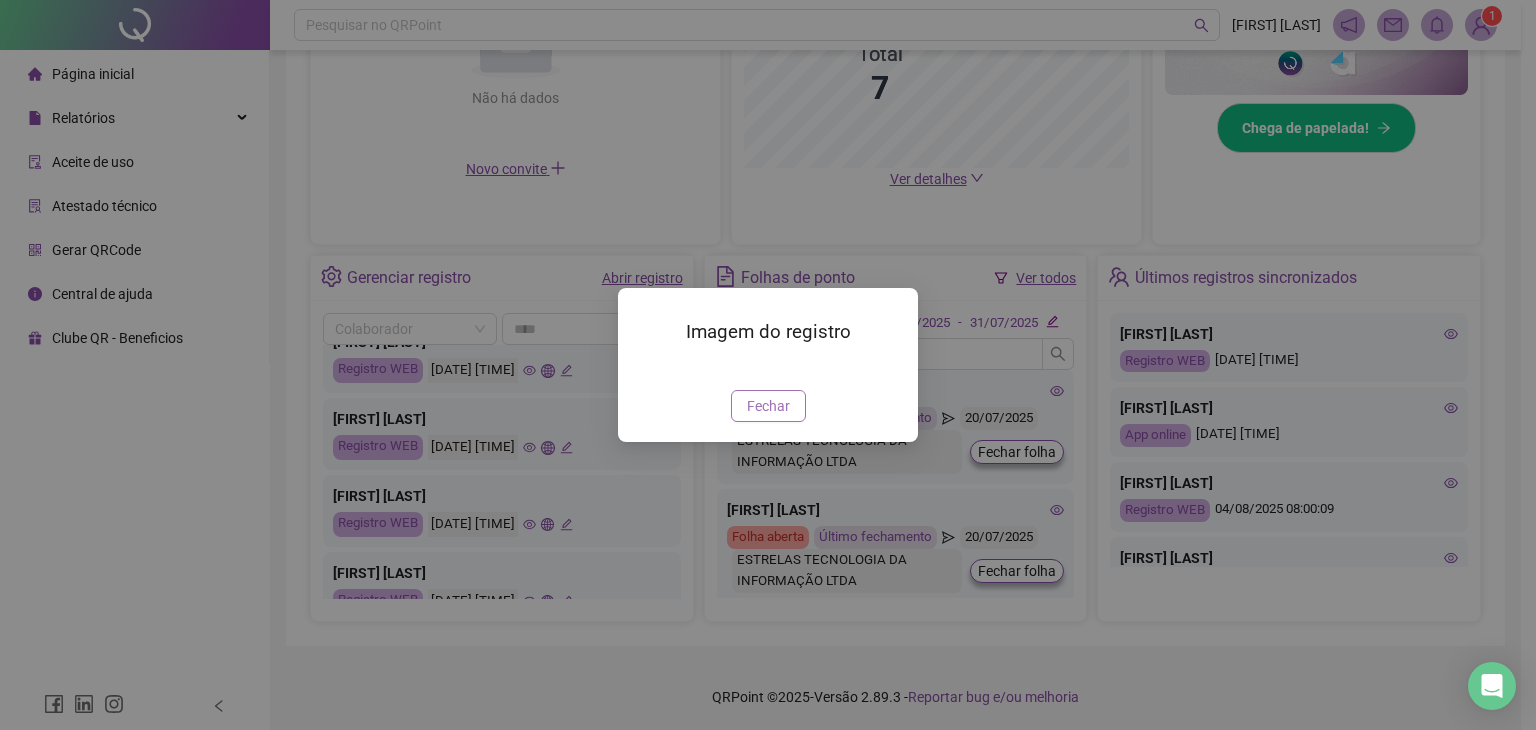 click on "Fechar" at bounding box center (768, 406) 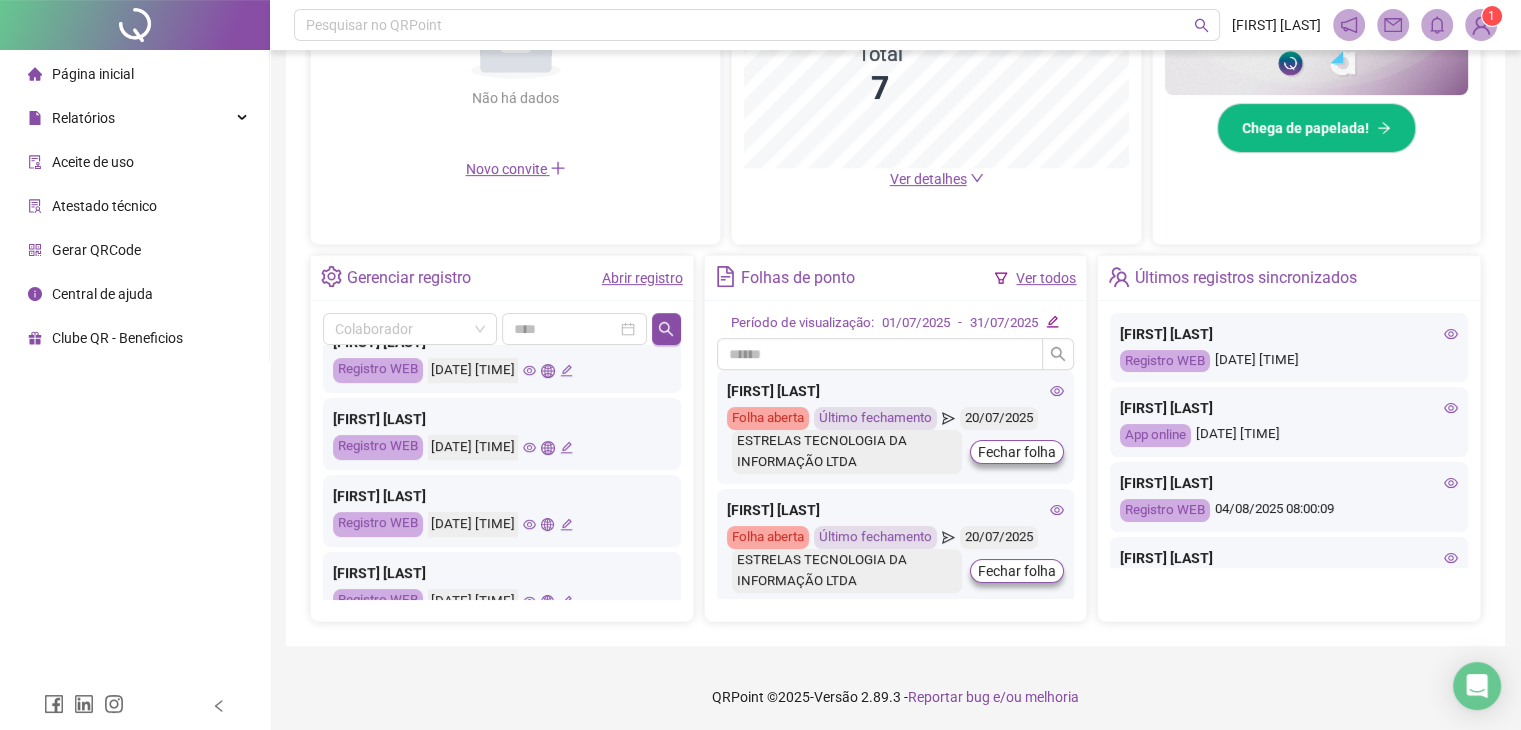 click 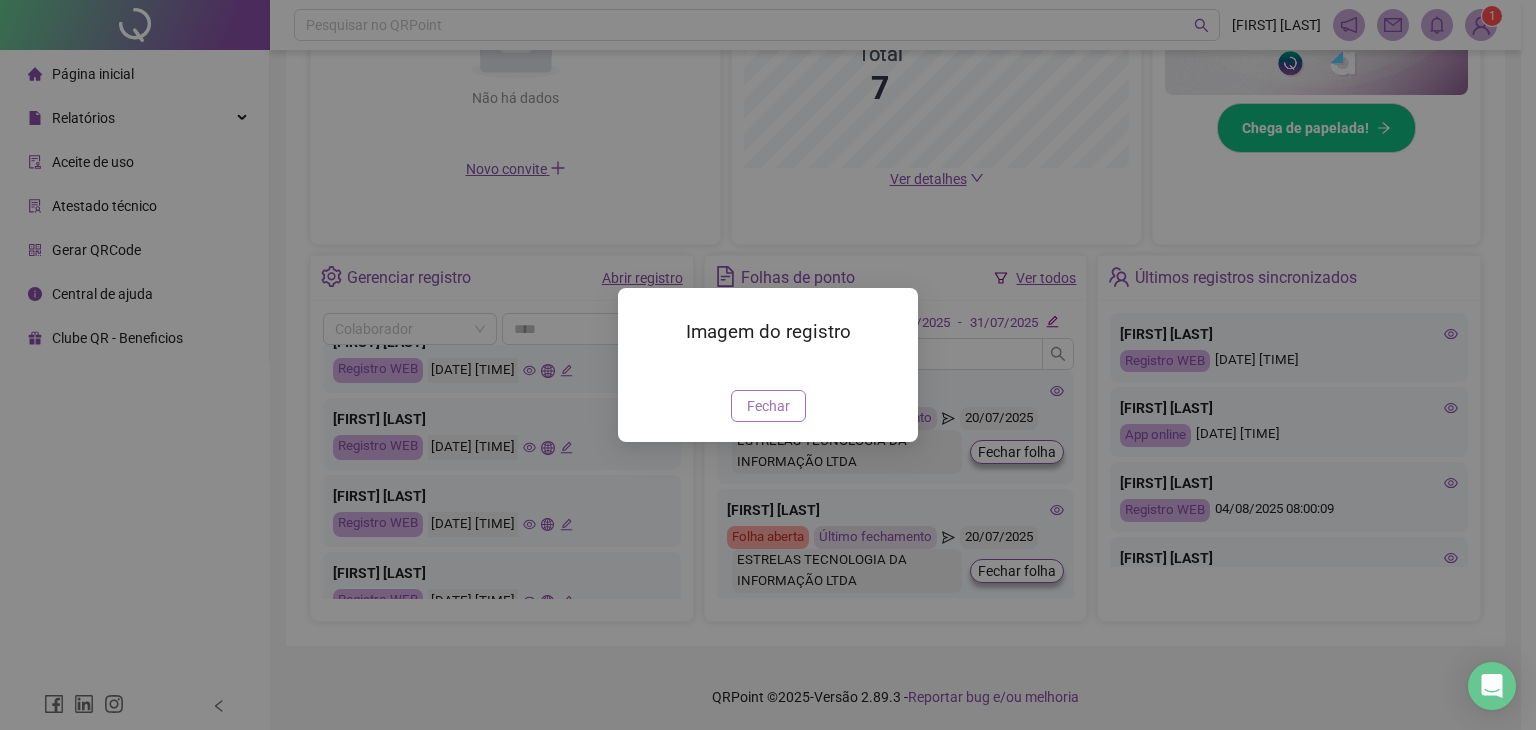 click on "Fechar" at bounding box center (768, 406) 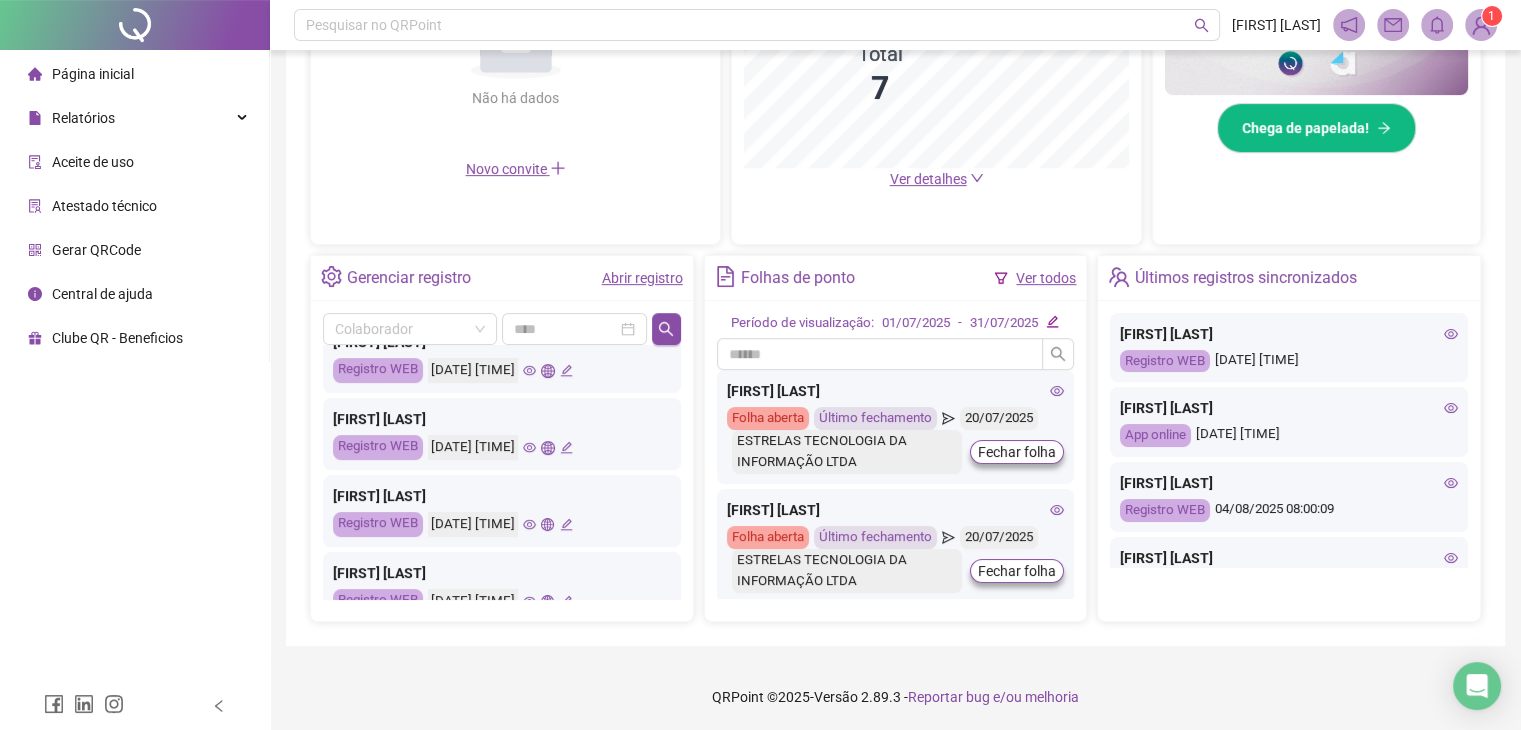 click 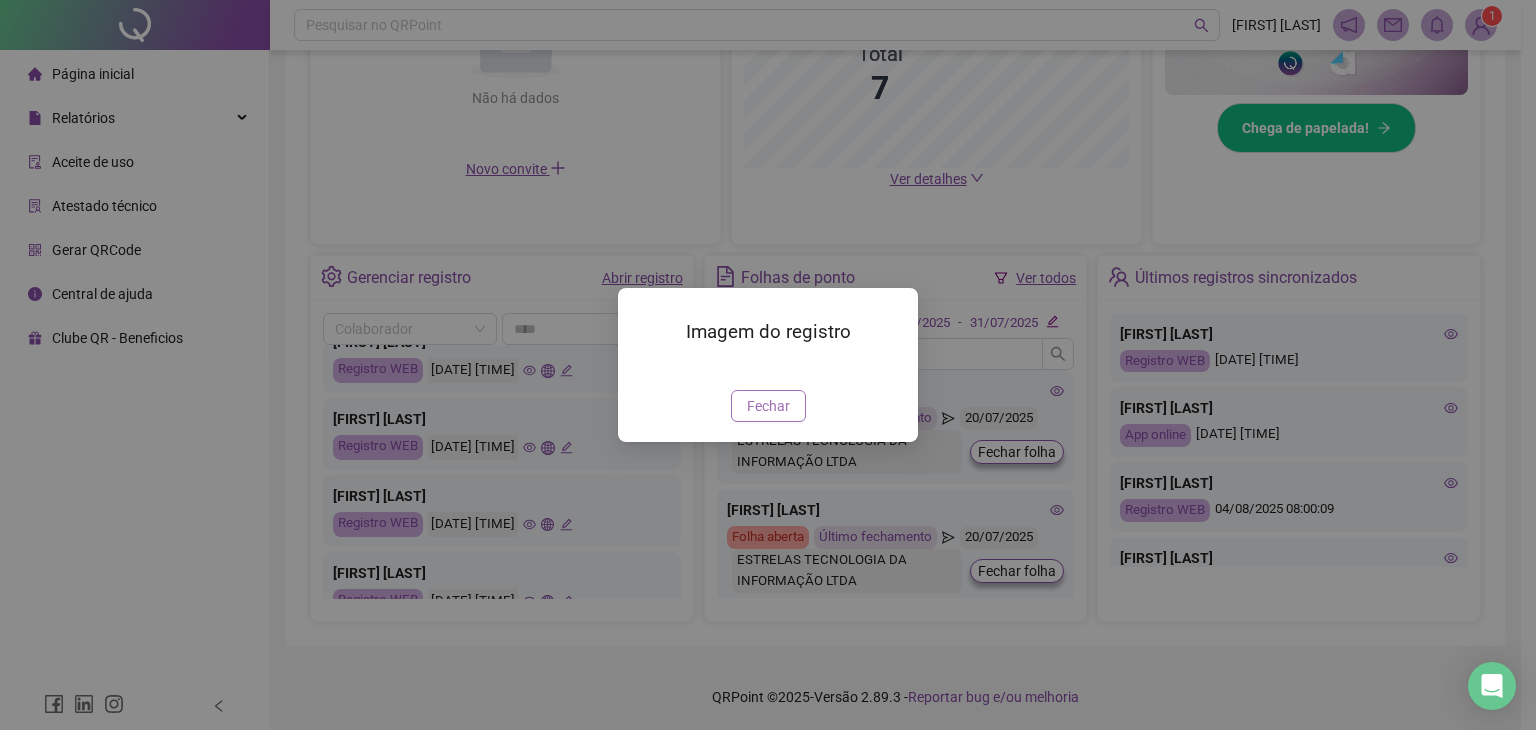 click on "Fechar" at bounding box center [768, 406] 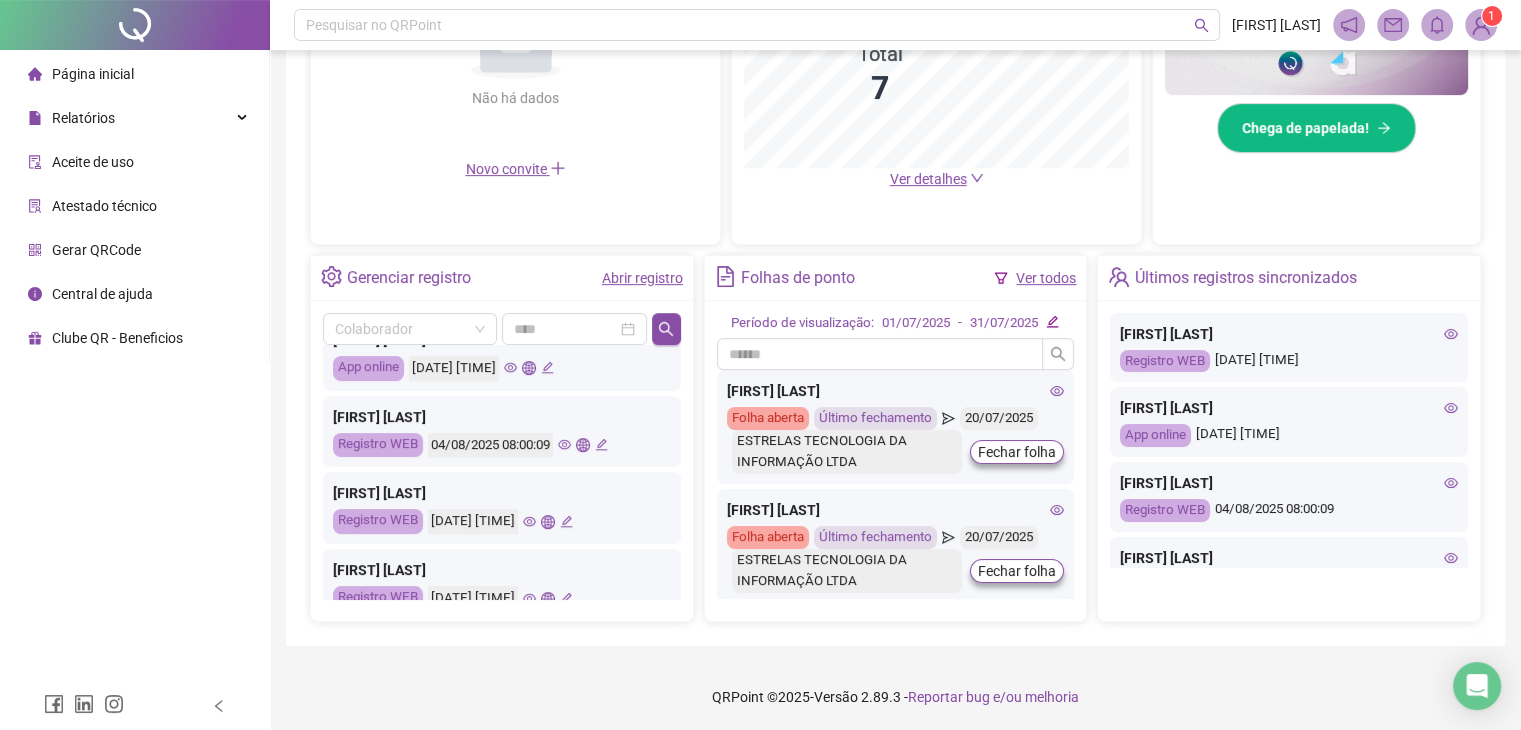 scroll, scrollTop: 140, scrollLeft: 0, axis: vertical 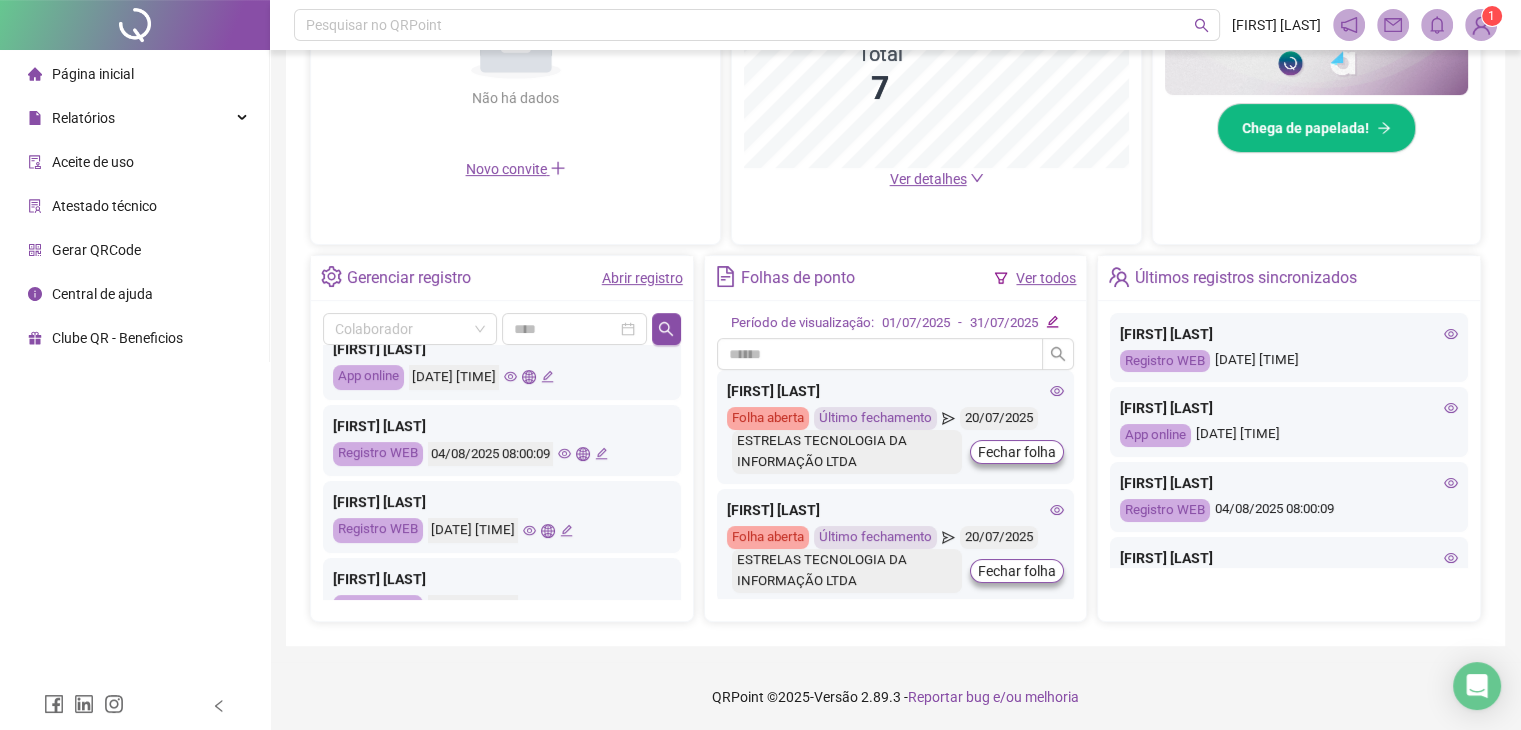 click 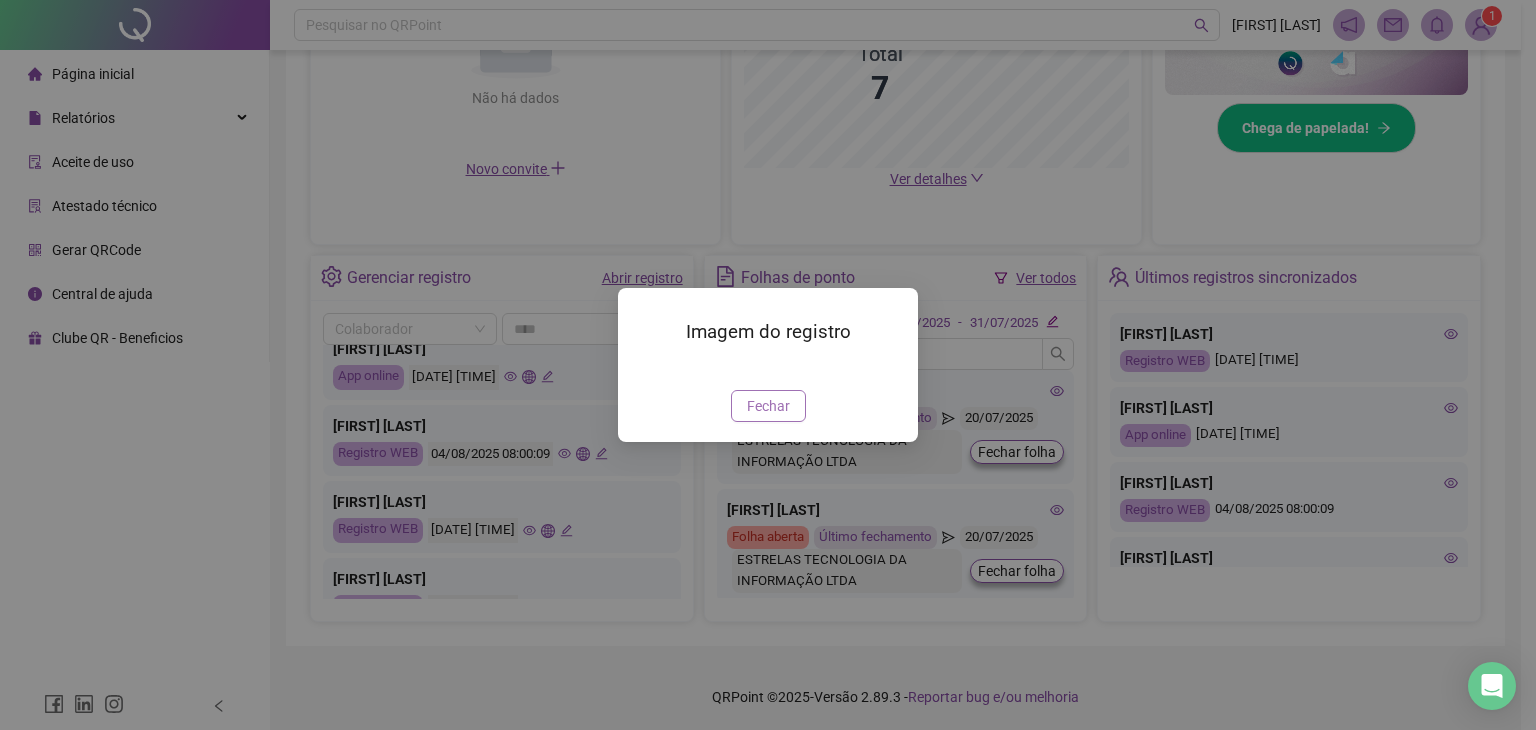click on "Fechar" at bounding box center (768, 406) 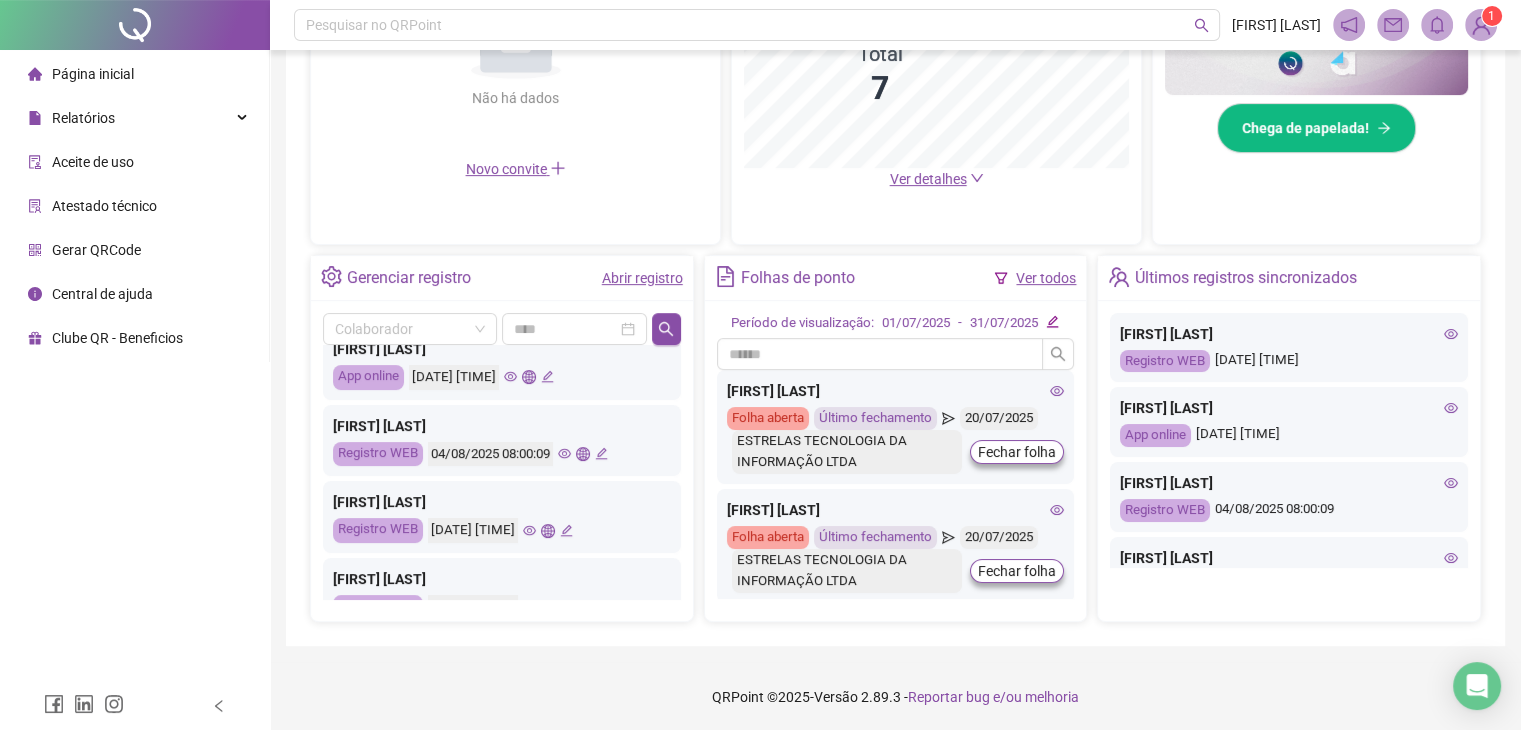 click 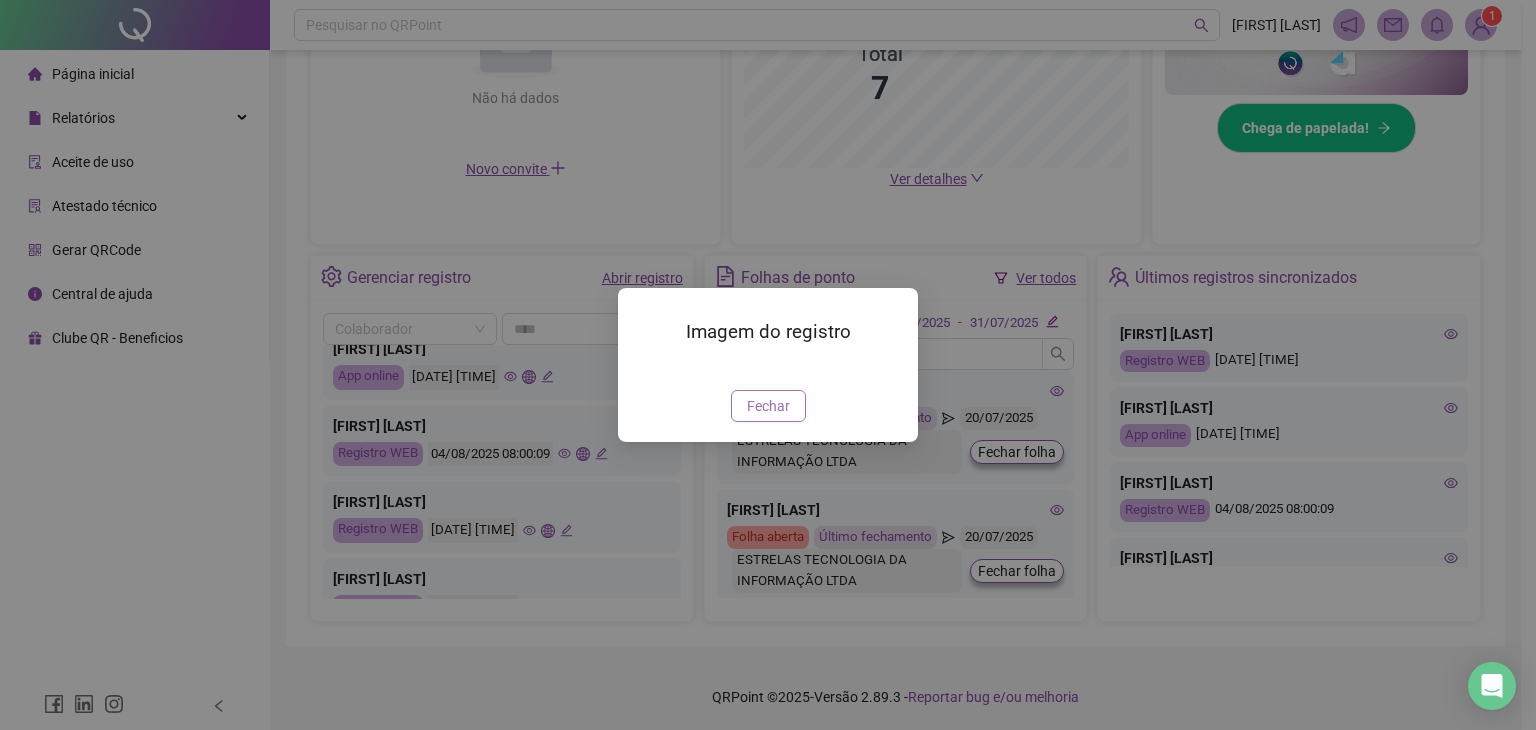 click on "Fechar" at bounding box center (768, 406) 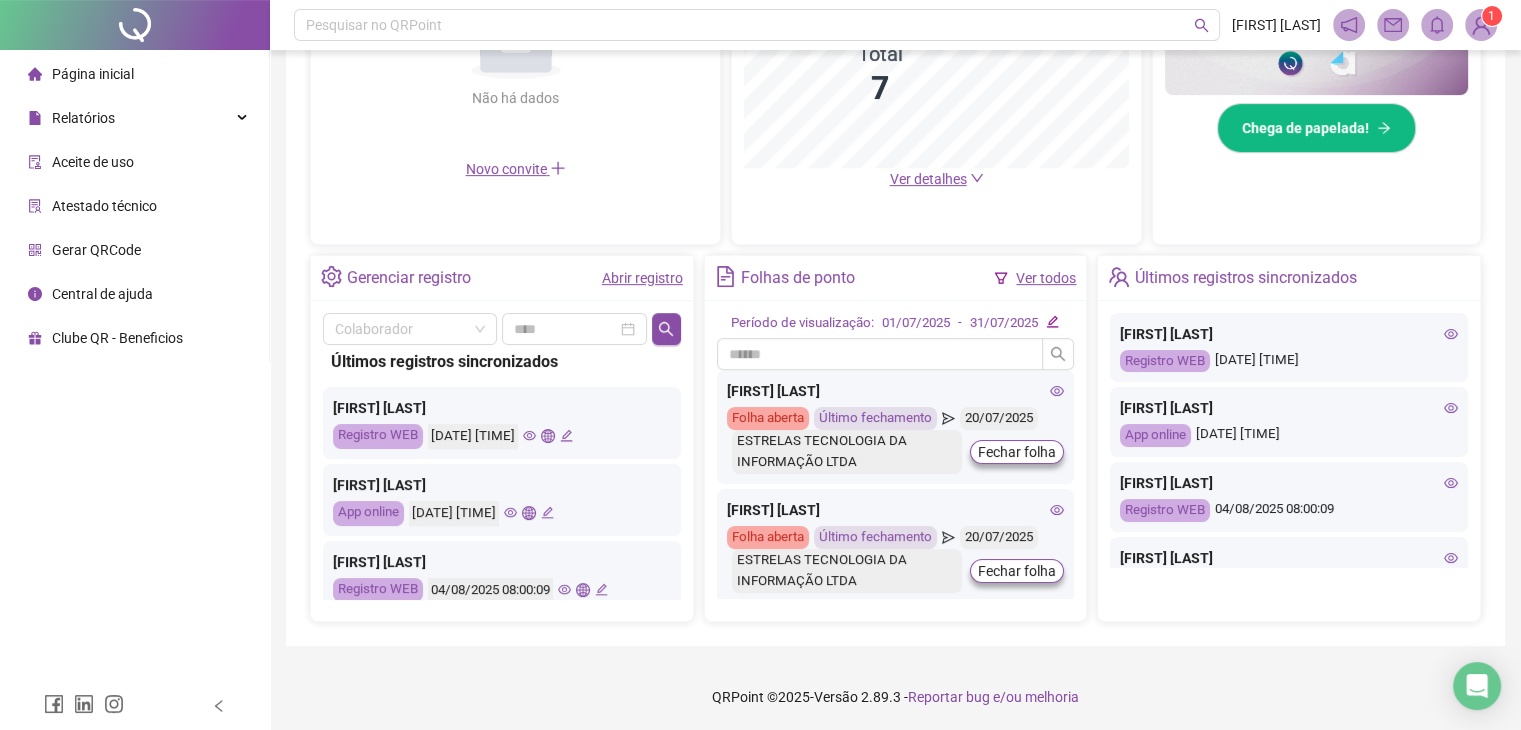 scroll, scrollTop: 0, scrollLeft: 0, axis: both 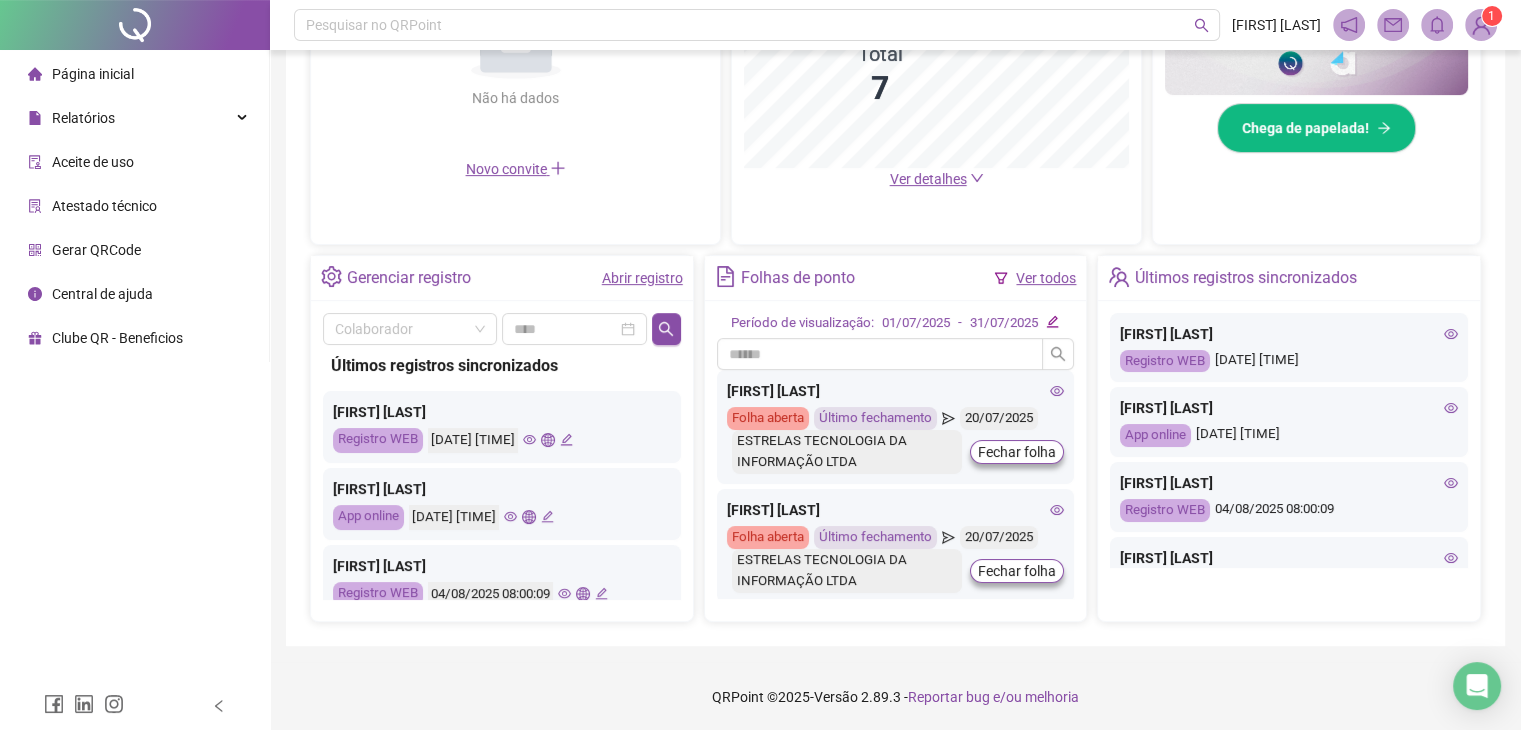 click 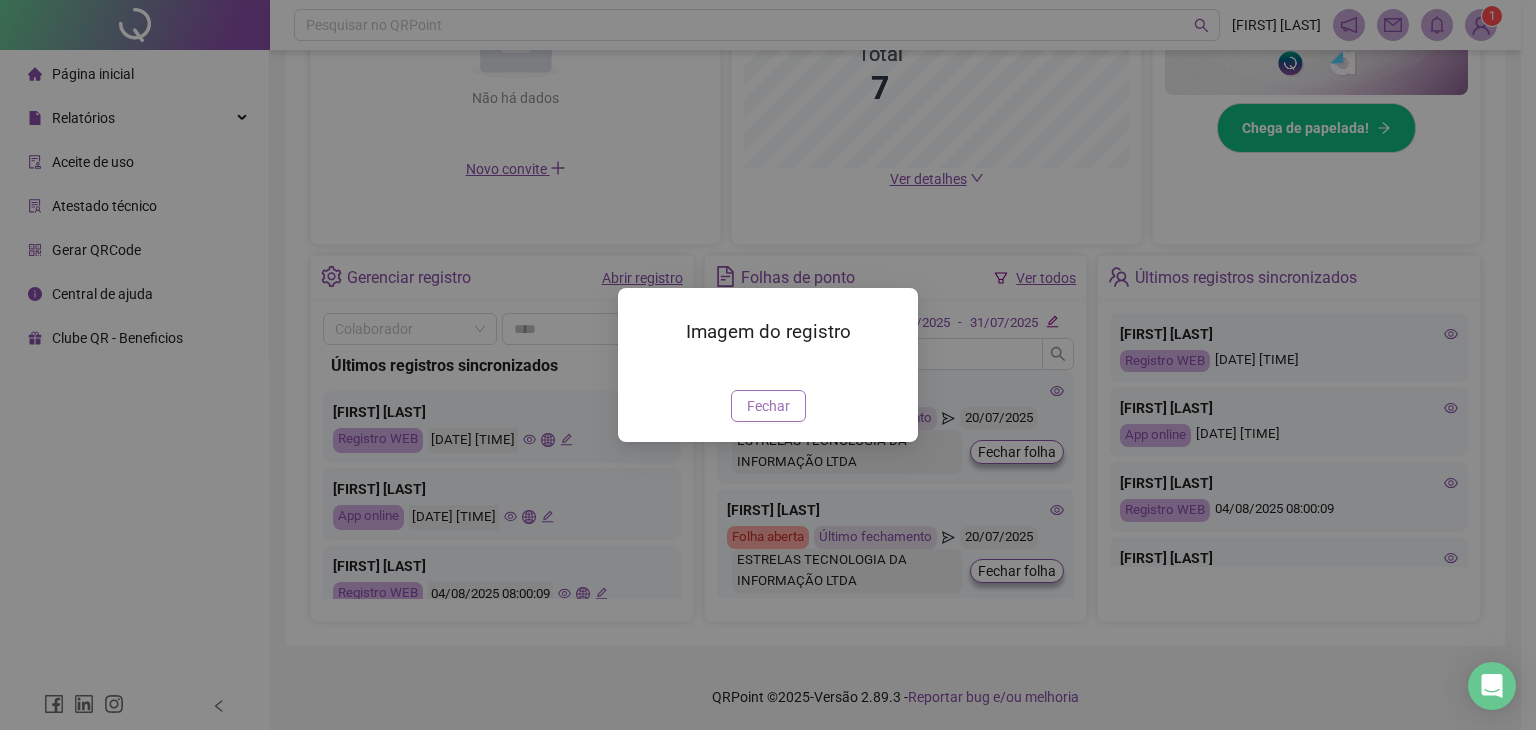 click on "Fechar" at bounding box center [768, 406] 